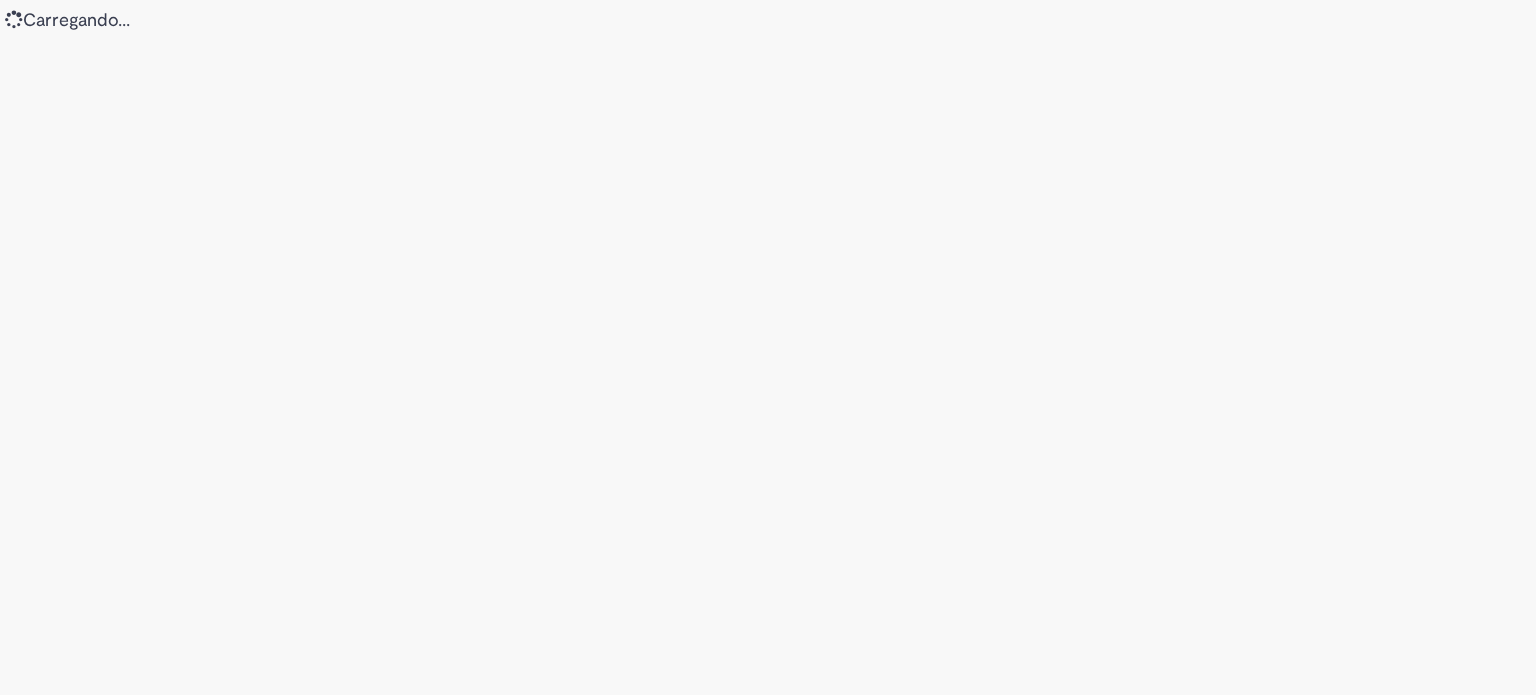 scroll, scrollTop: 0, scrollLeft: 0, axis: both 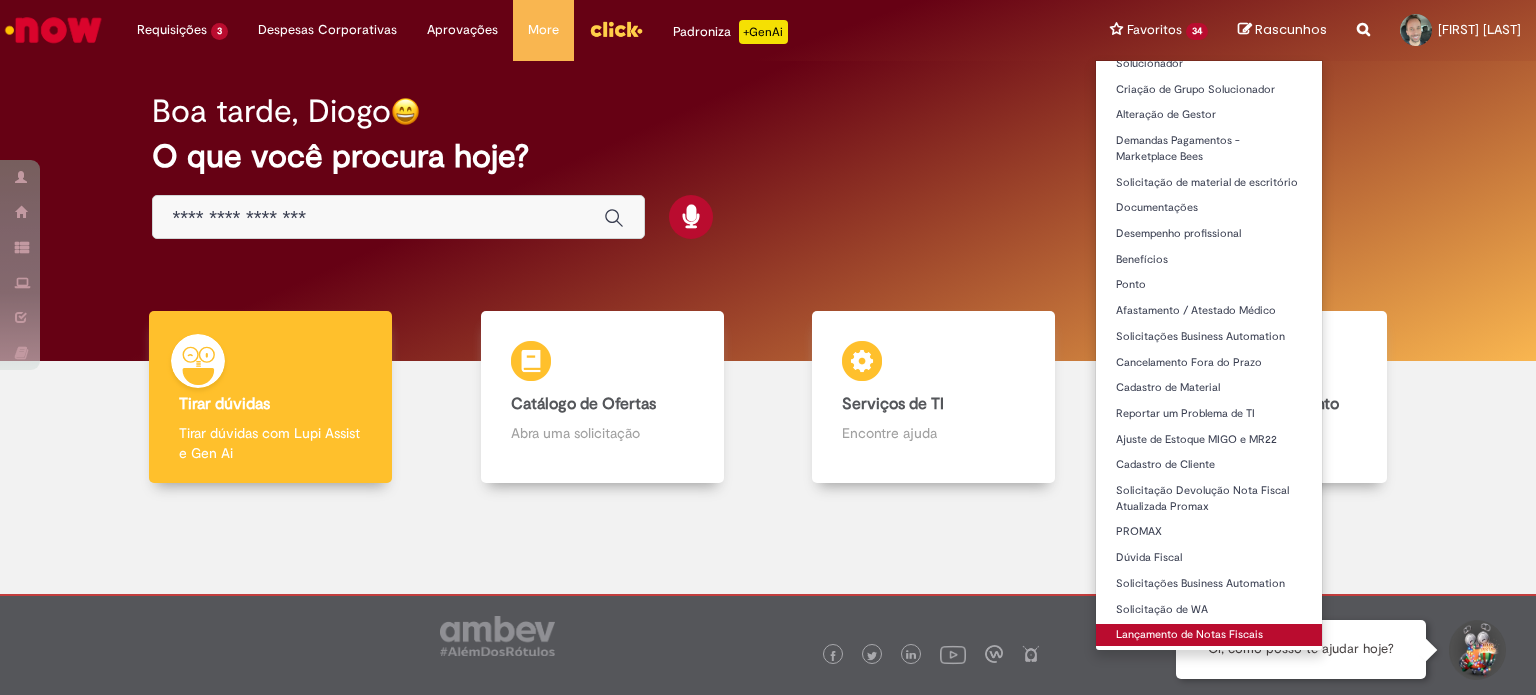 click on "Lançamento de Notas Fiscais" at bounding box center (1209, 635) 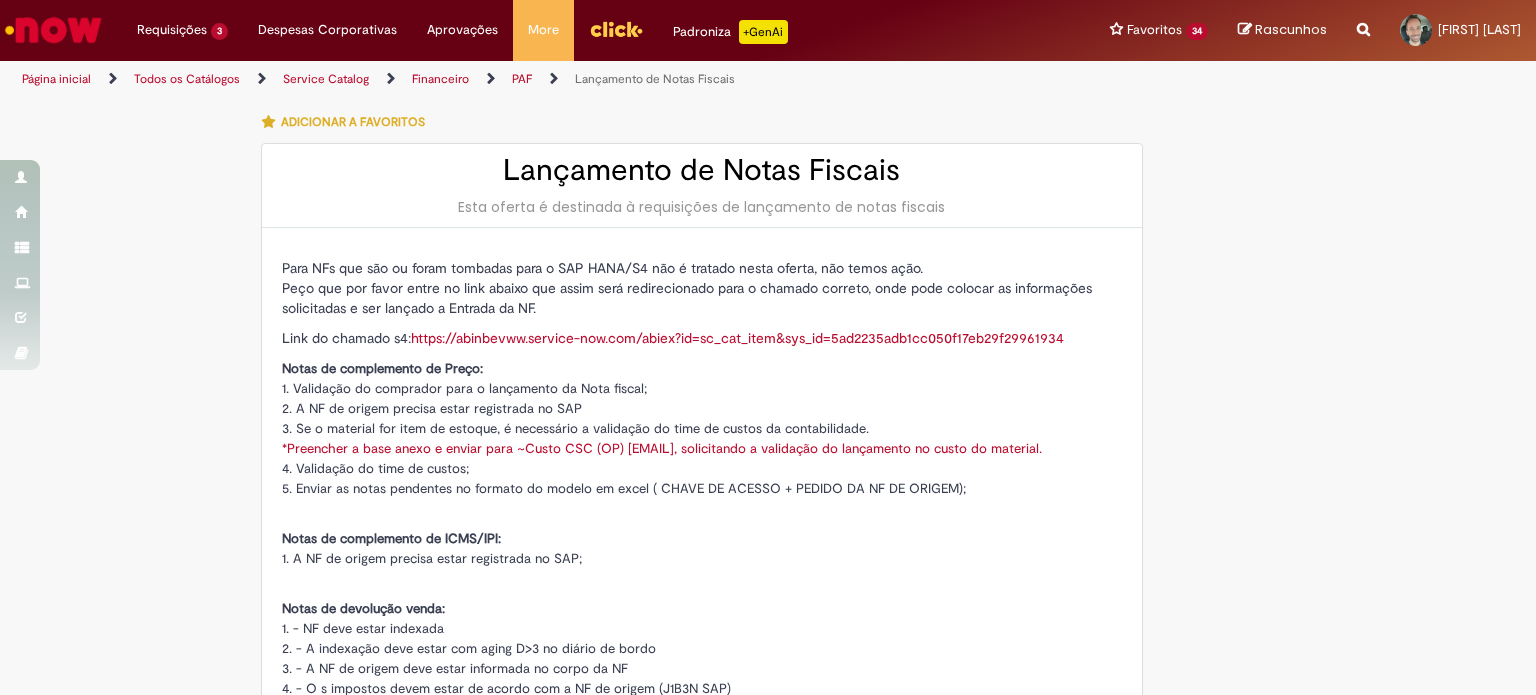 type on "********" 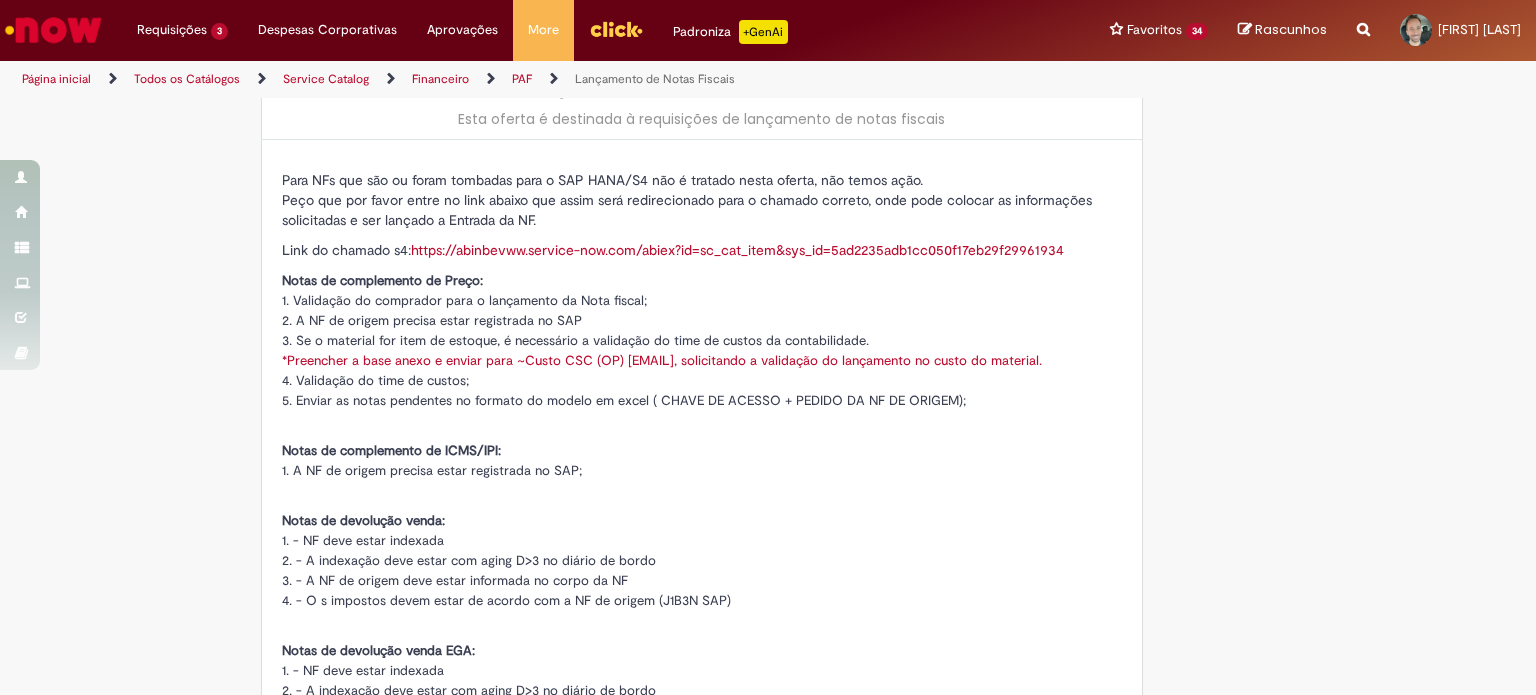 type on "**********" 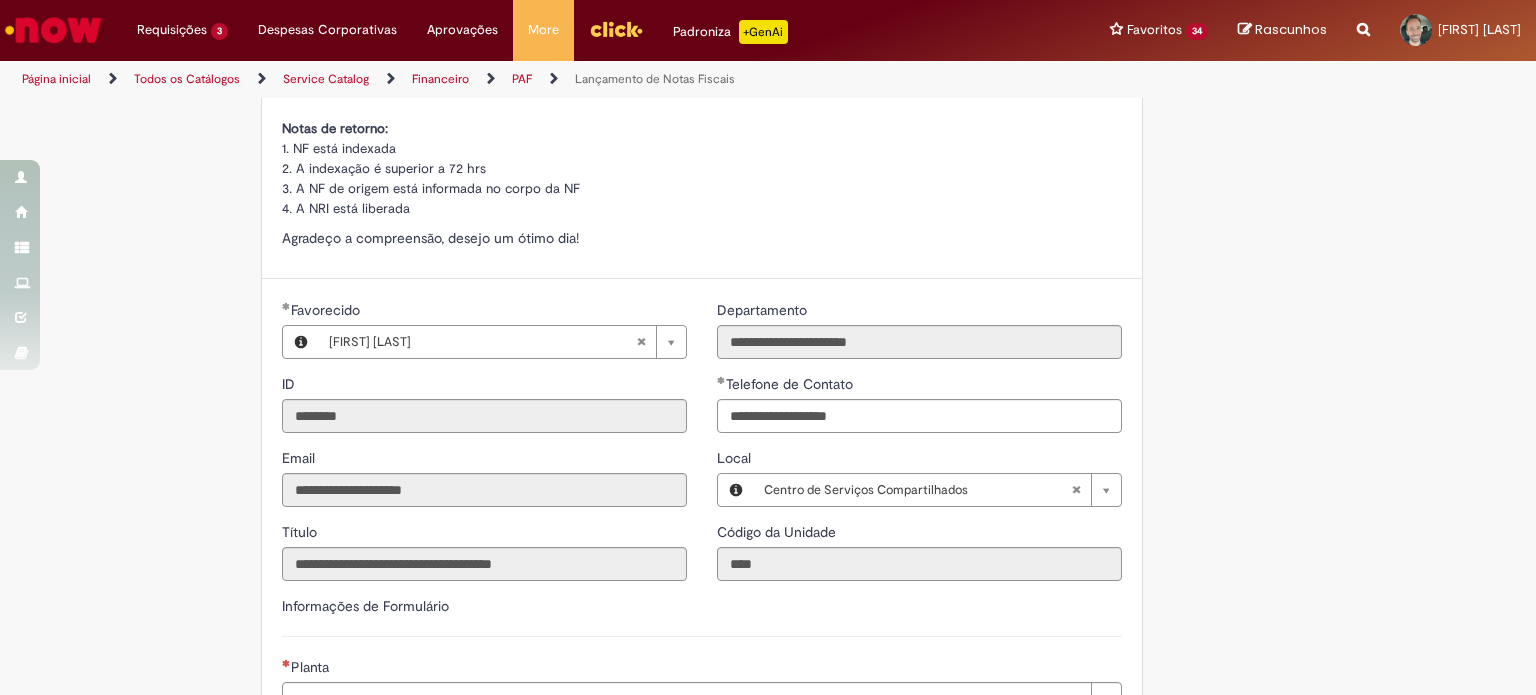 scroll, scrollTop: 1100, scrollLeft: 0, axis: vertical 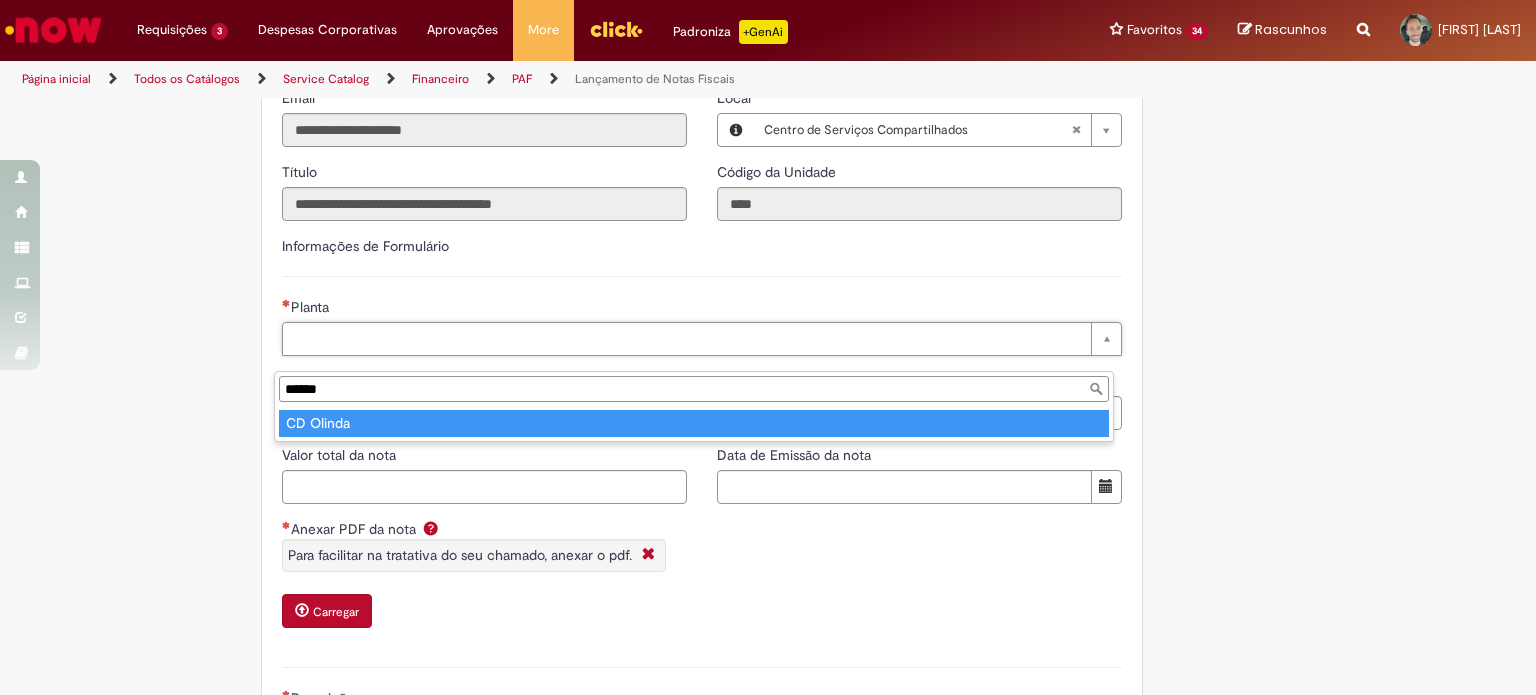 type on "******" 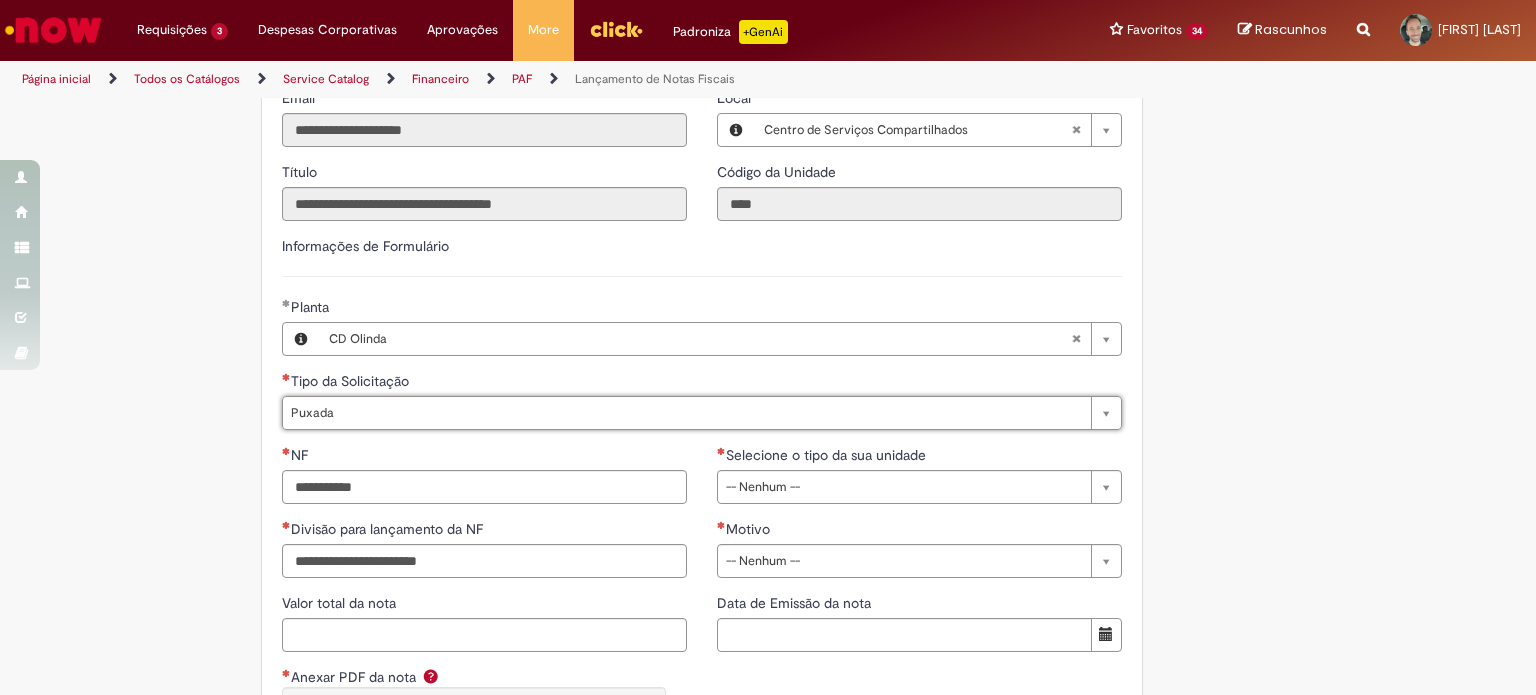 type on "******" 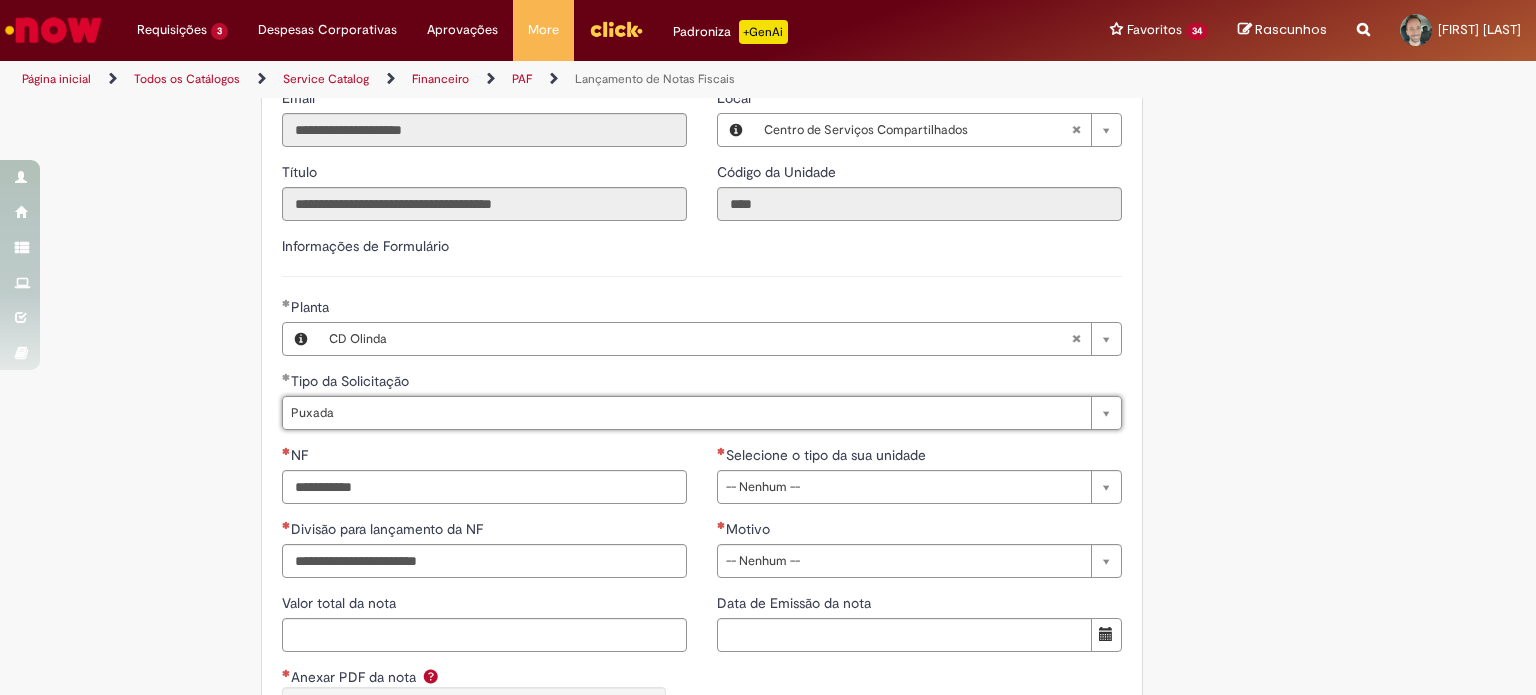 drag, startPoint x: 153, startPoint y: 512, endPoint x: 164, endPoint y: 512, distance: 11 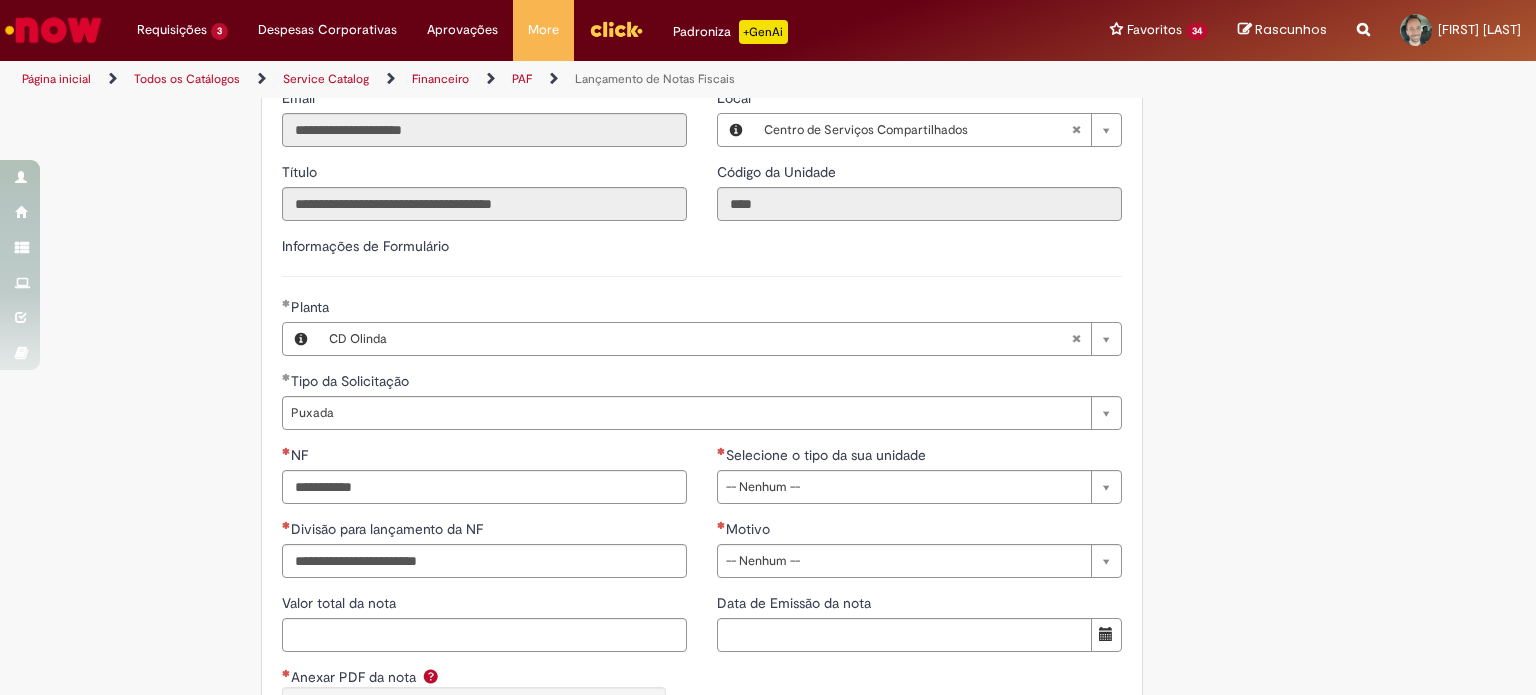 scroll, scrollTop: 1300, scrollLeft: 0, axis: vertical 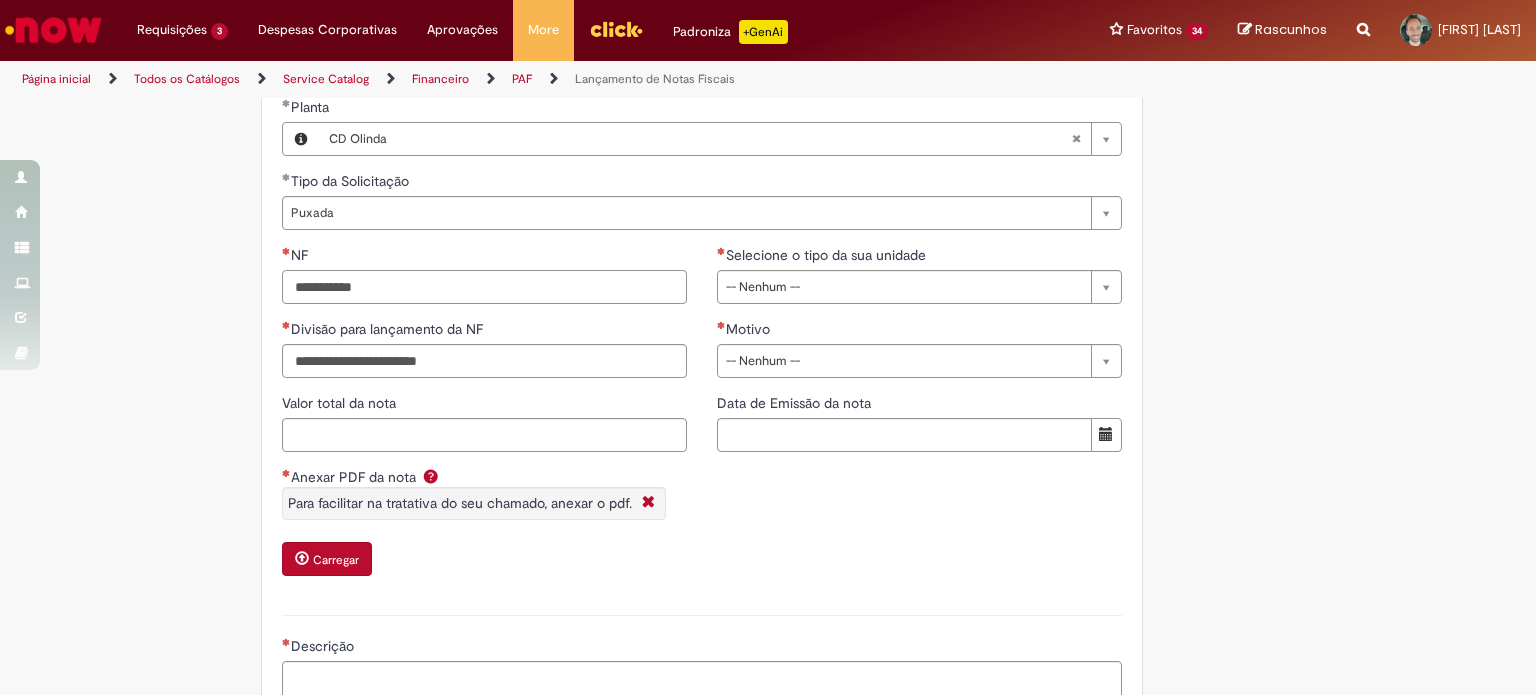 click on "NF" at bounding box center [484, 287] 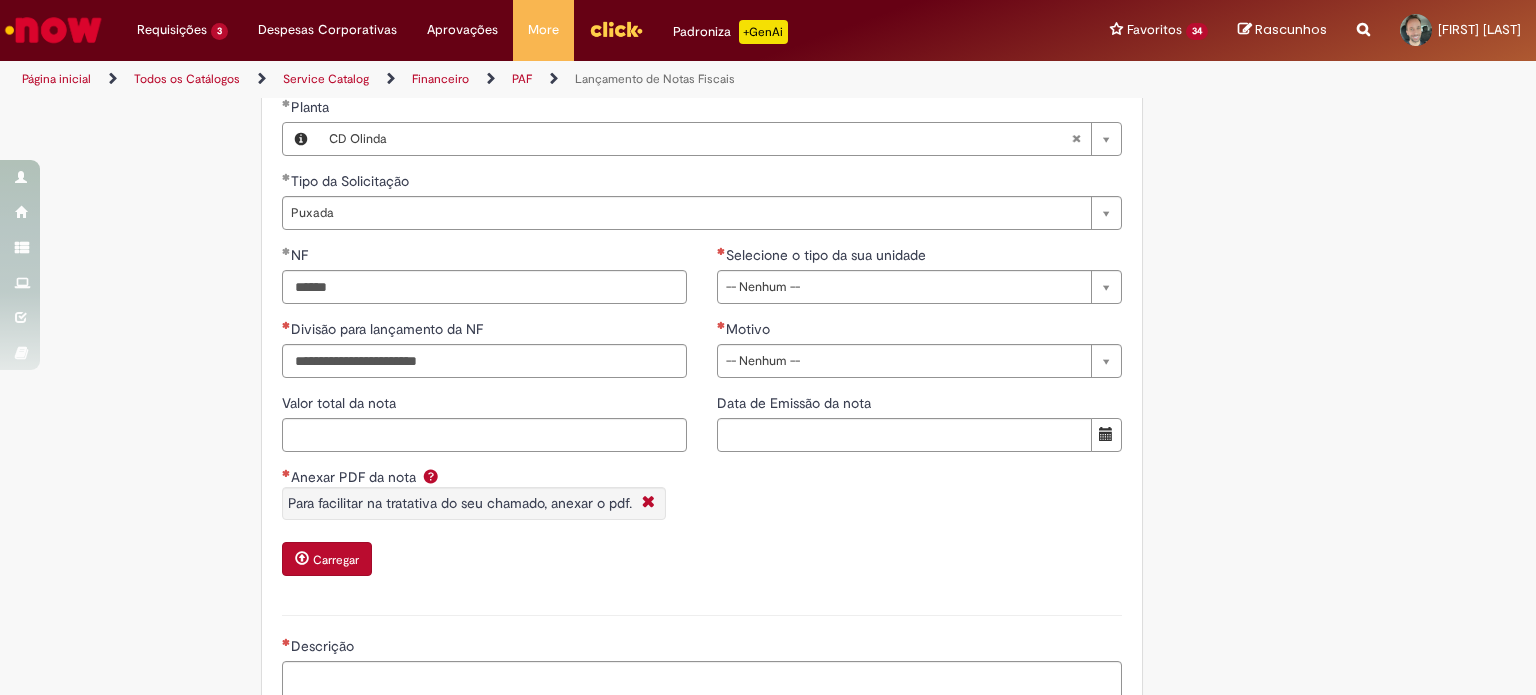 type on "*********" 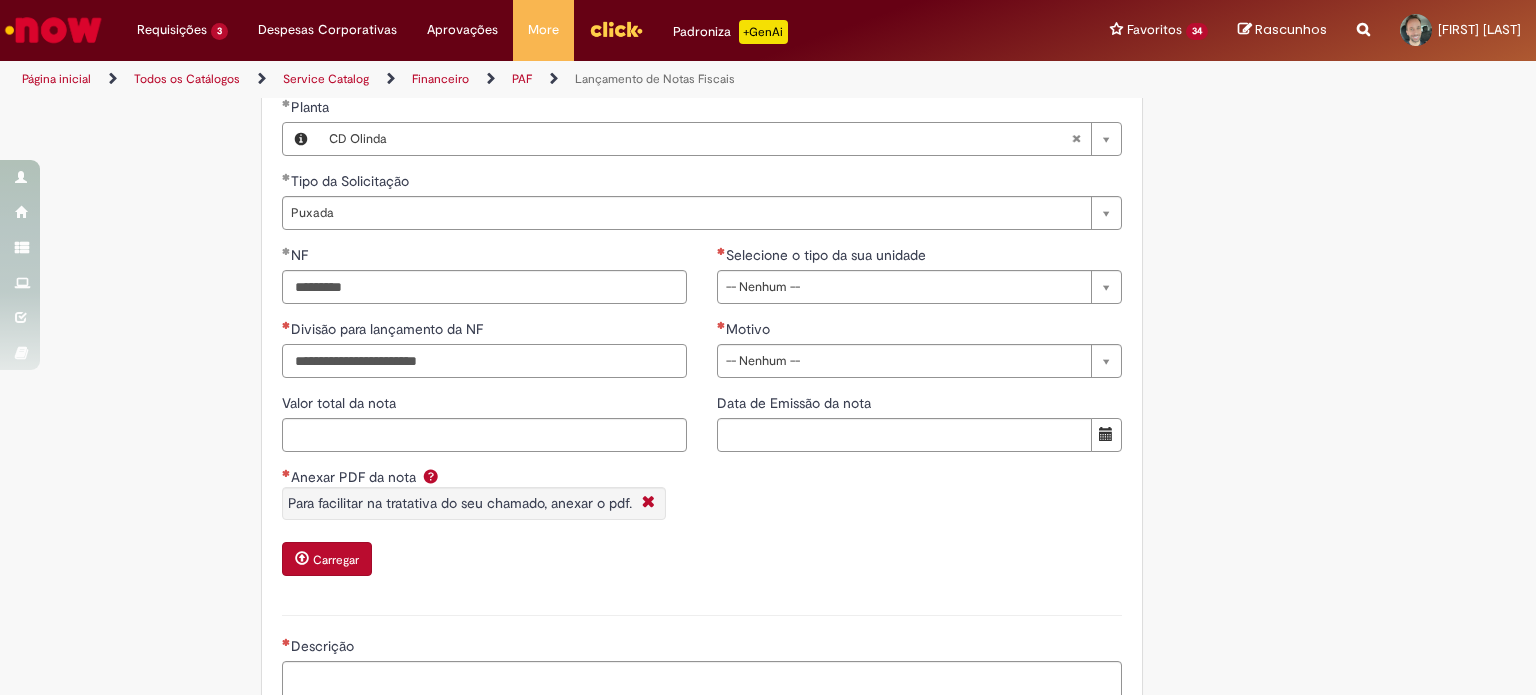 click on "Divisão para lançamento da NF" at bounding box center [484, 361] 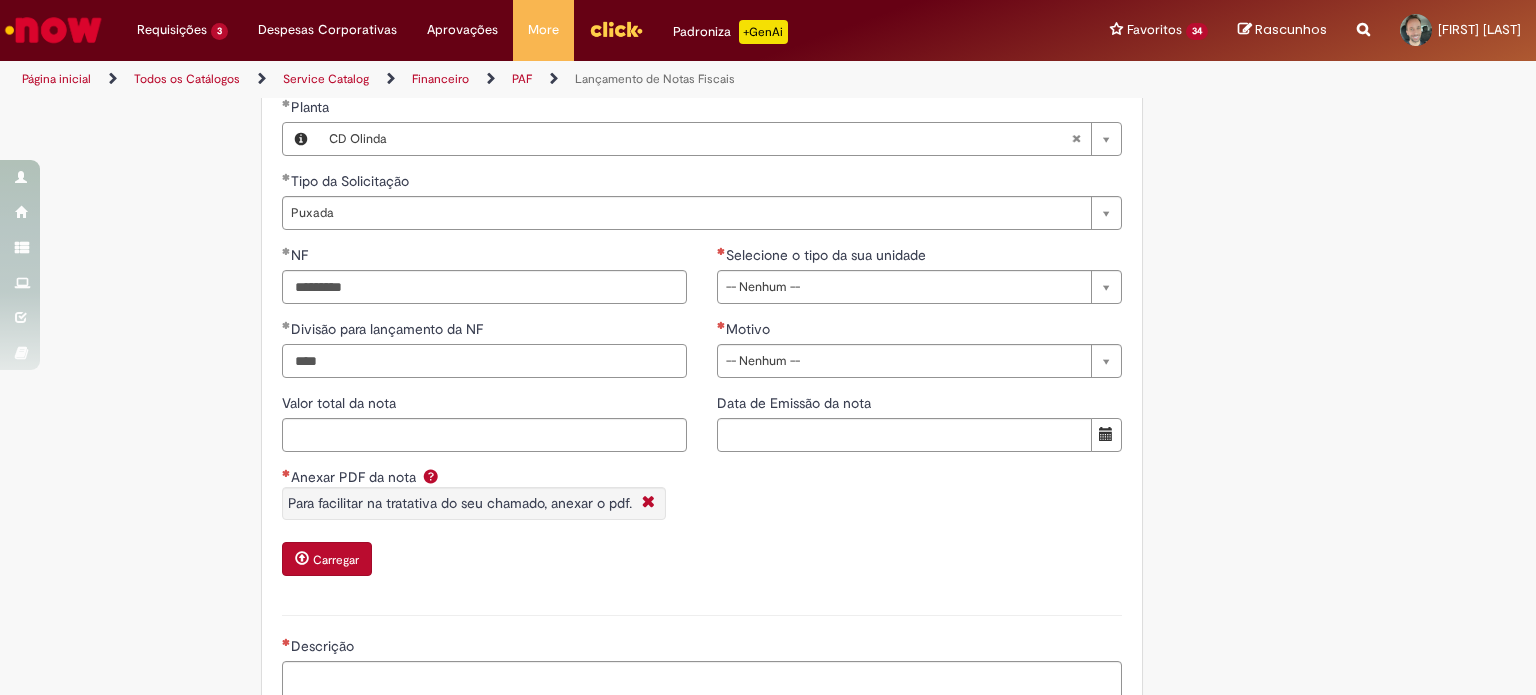 type on "****" 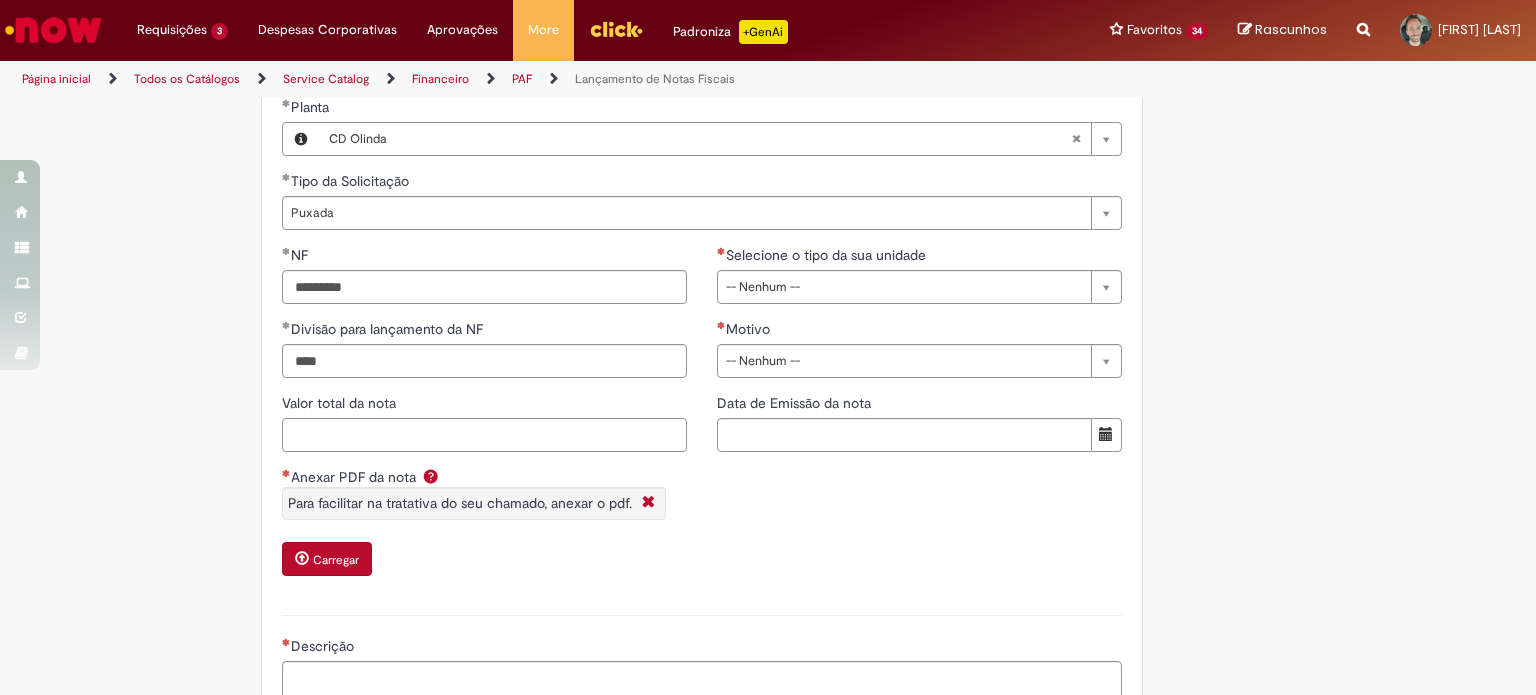 paste on "********" 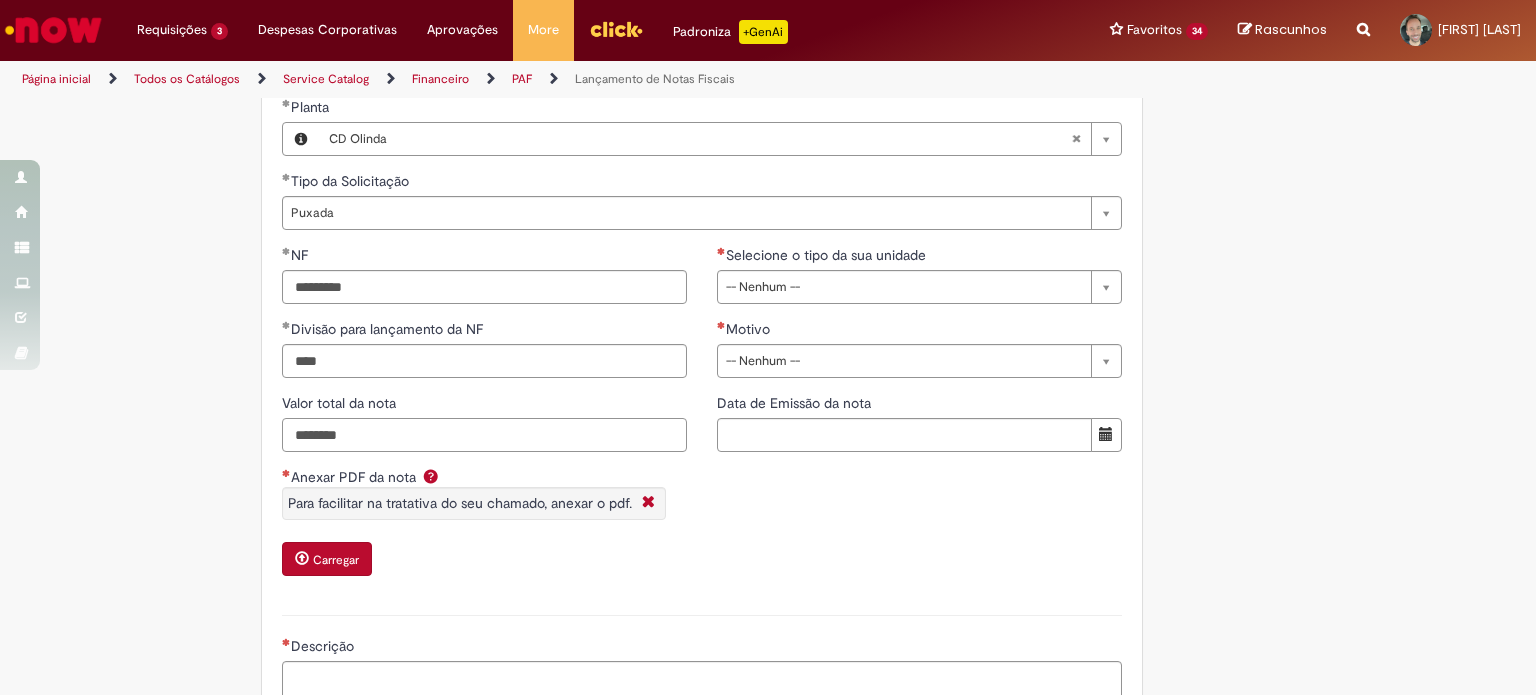 type on "********" 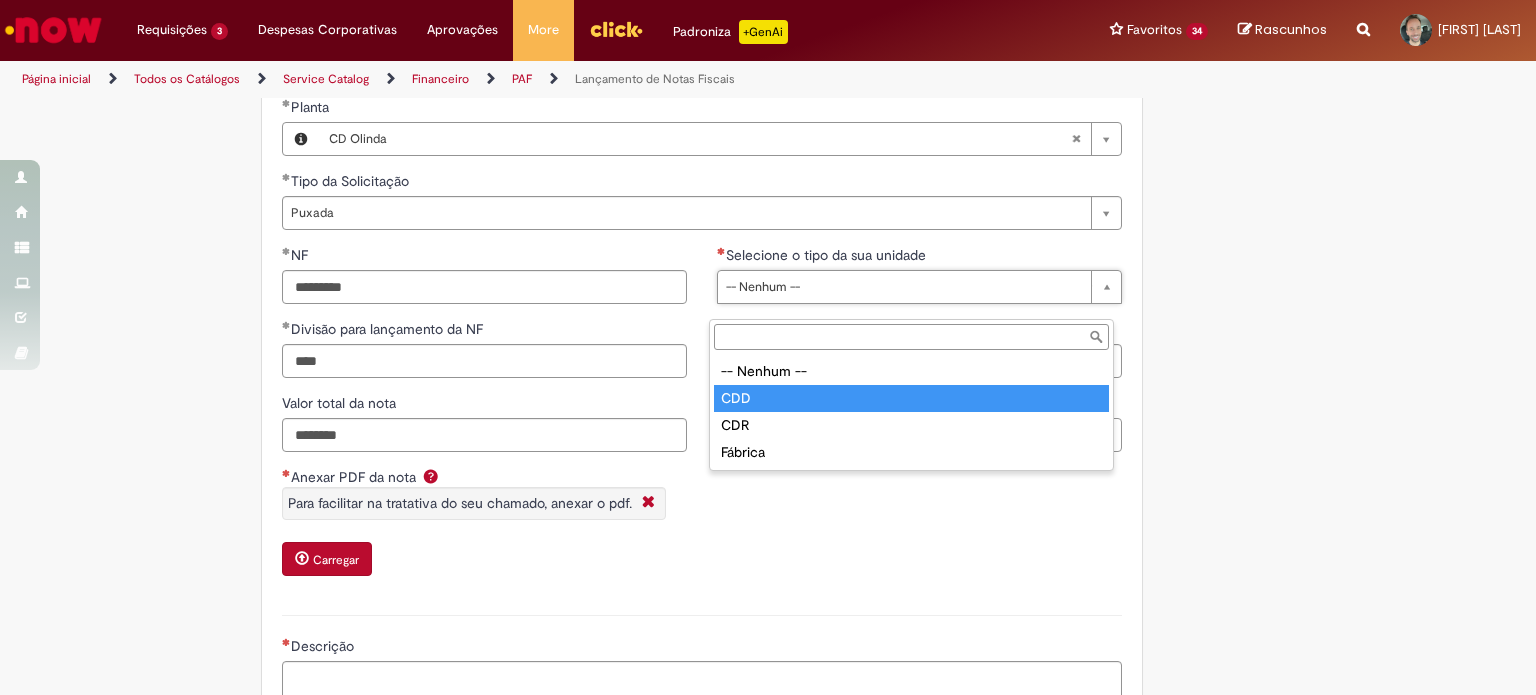 type on "***" 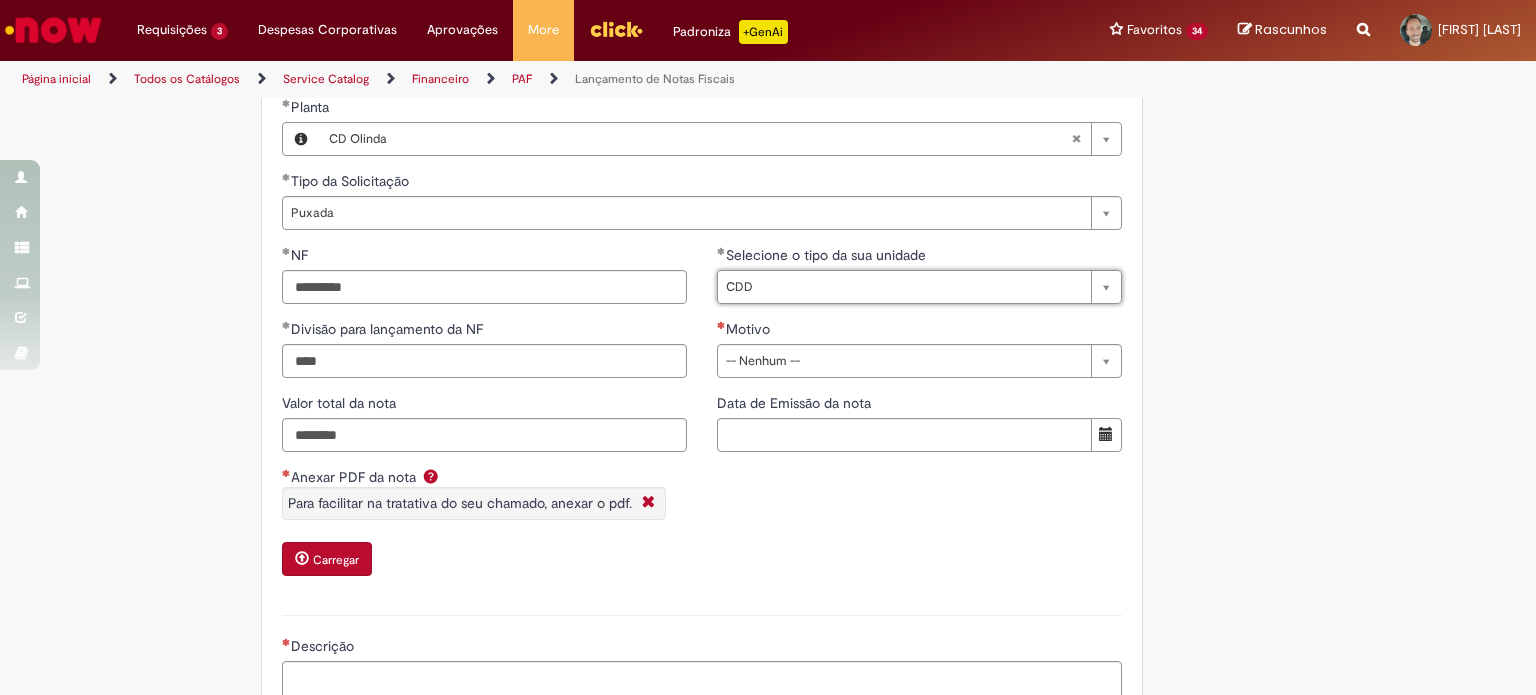 drag, startPoint x: 732, startPoint y: 585, endPoint x: 748, endPoint y: 562, distance: 28.01785 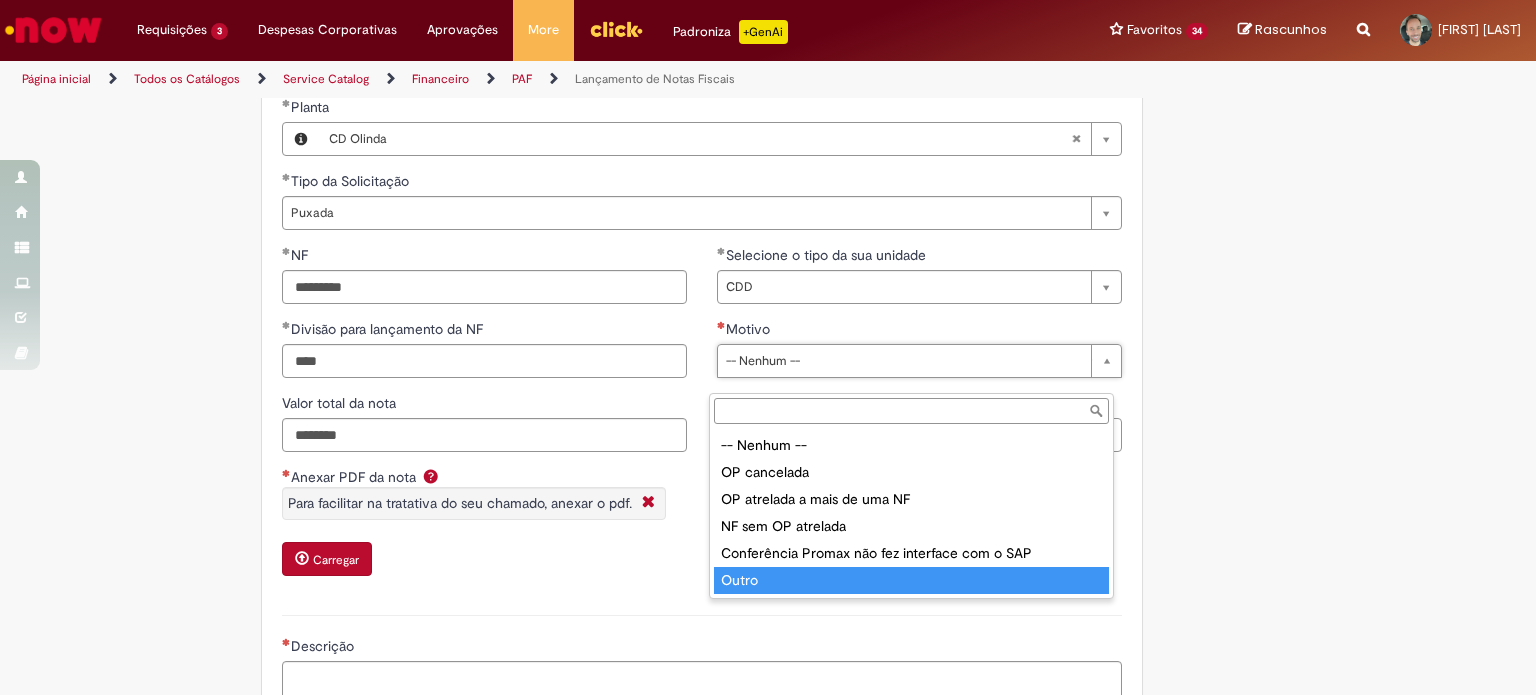 type on "*****" 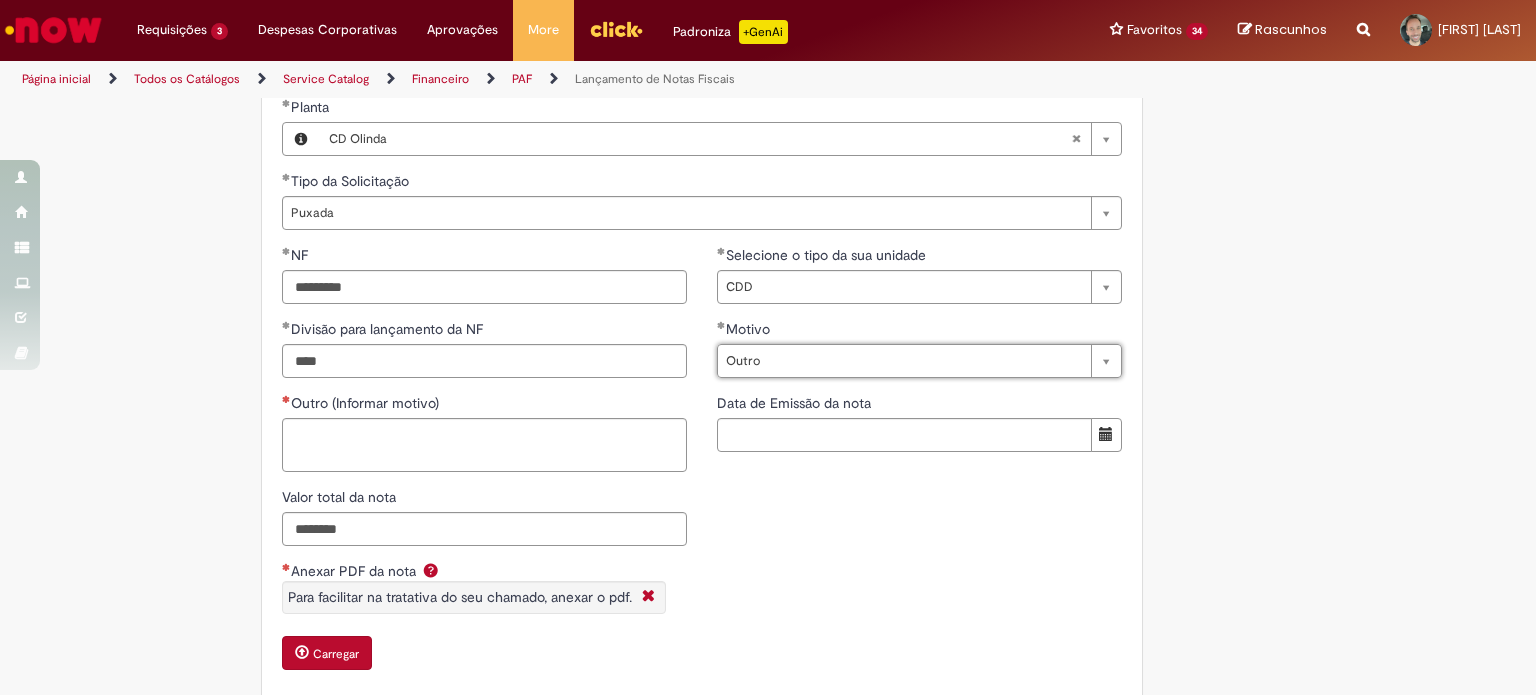 click on "**********" at bounding box center [702, 466] 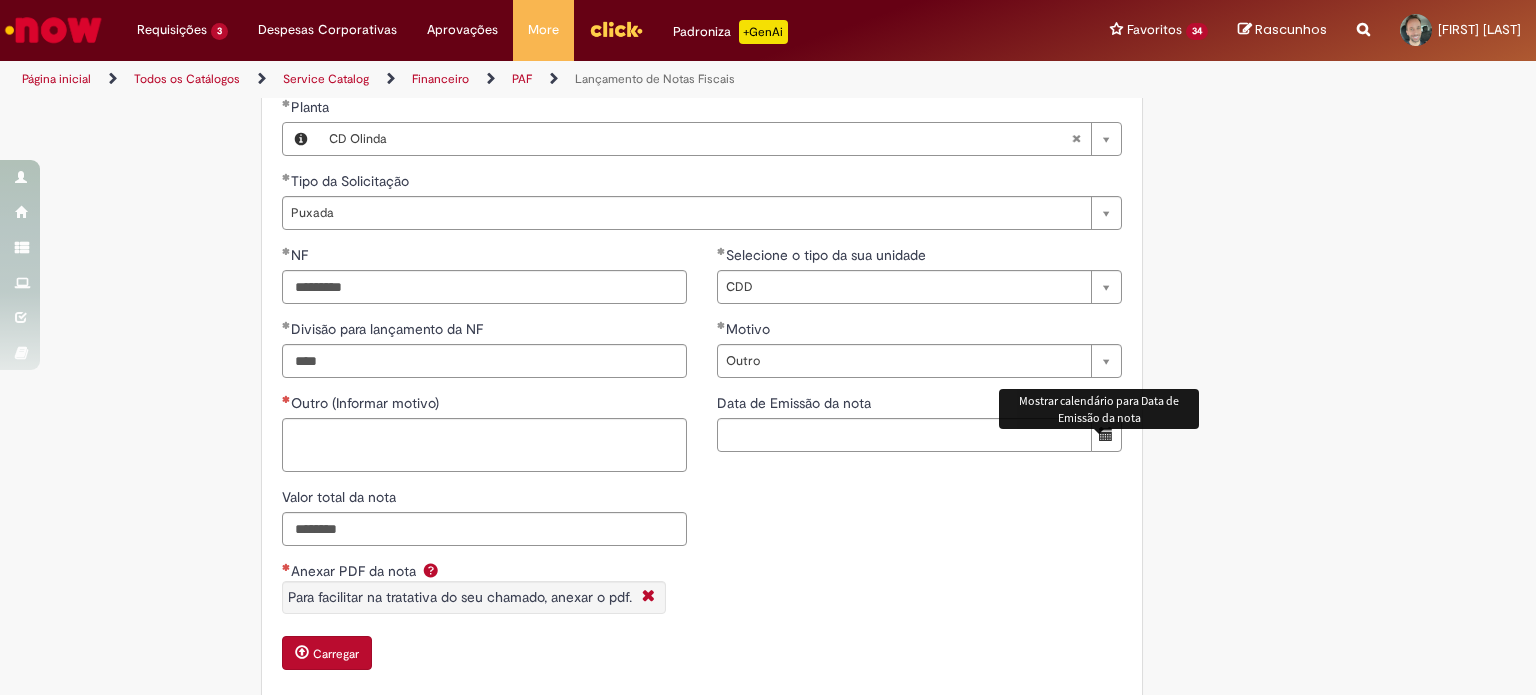 click at bounding box center (1106, 434) 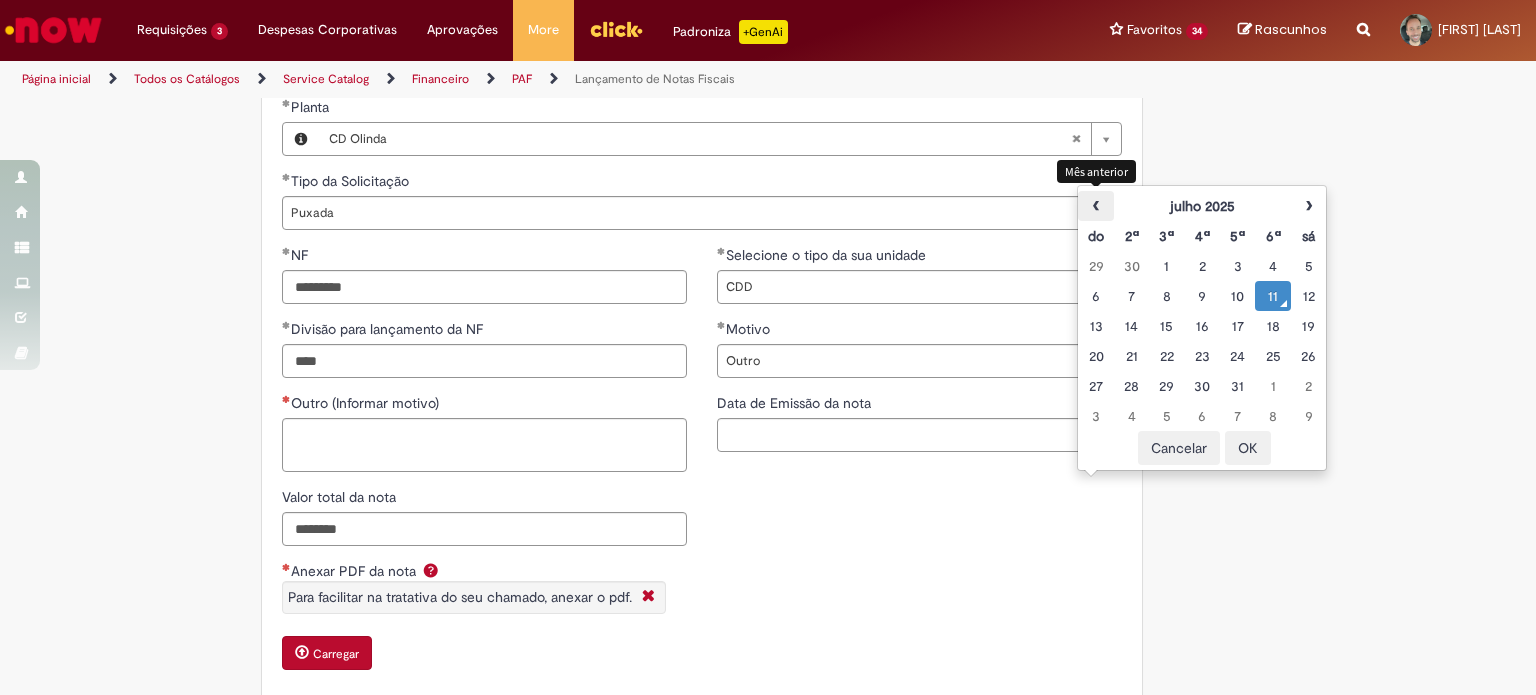 click on "‹" at bounding box center [1095, 206] 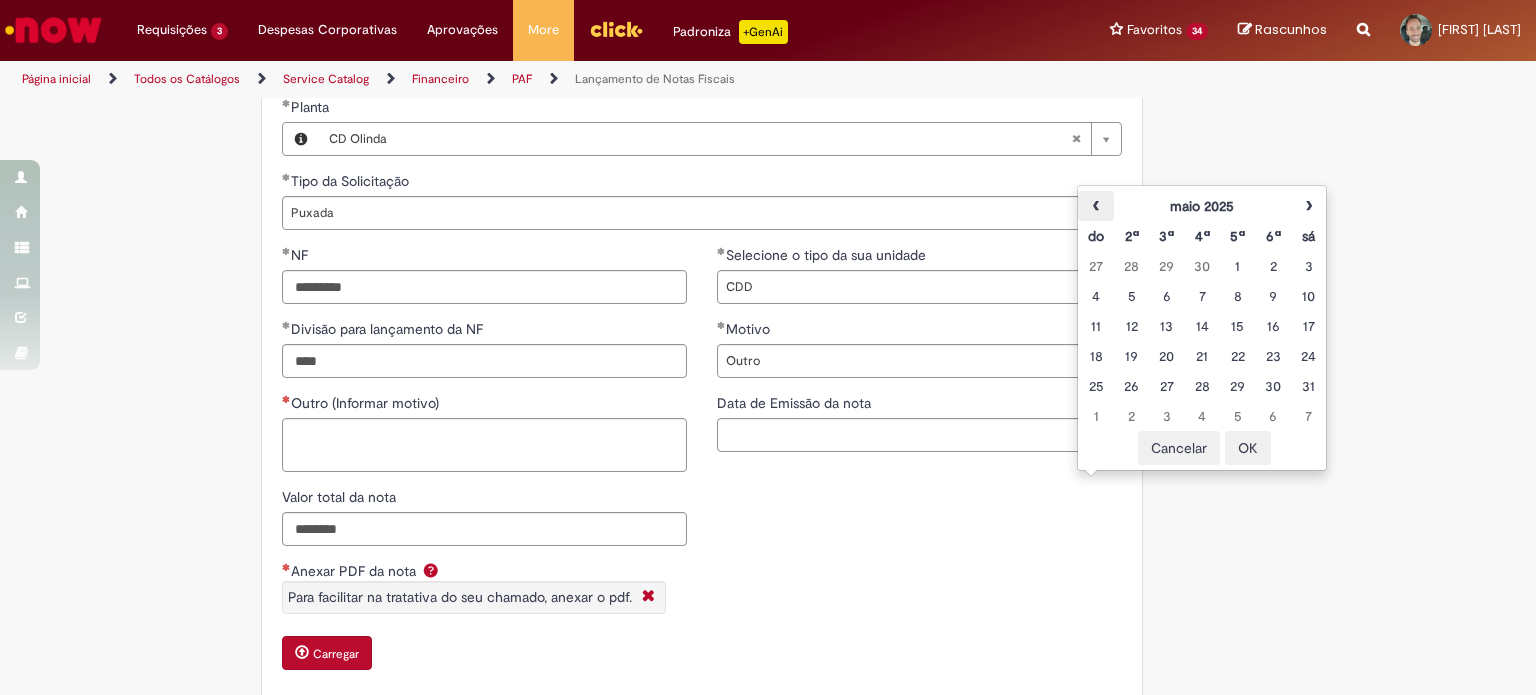 click on "‹" at bounding box center [1095, 206] 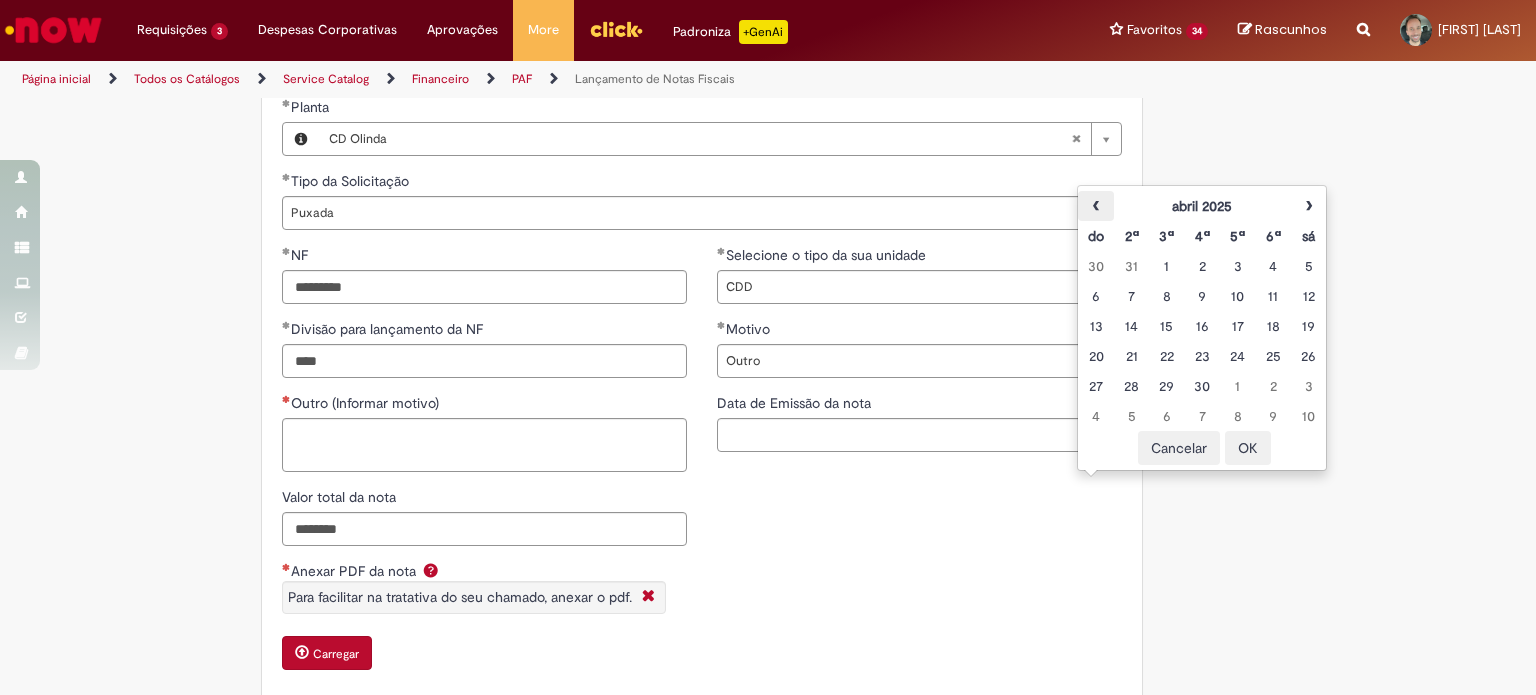 click on "‹" at bounding box center (1095, 206) 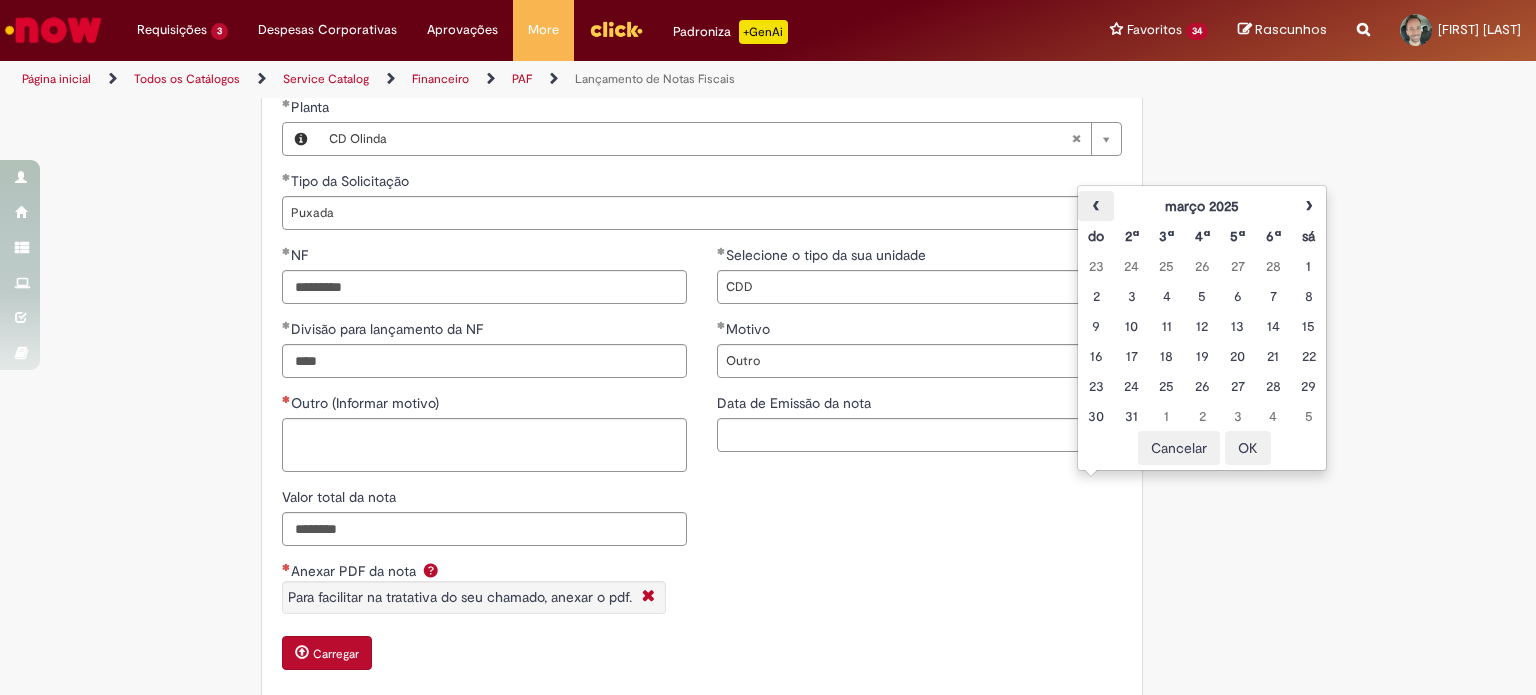 click on "‹" at bounding box center [1095, 206] 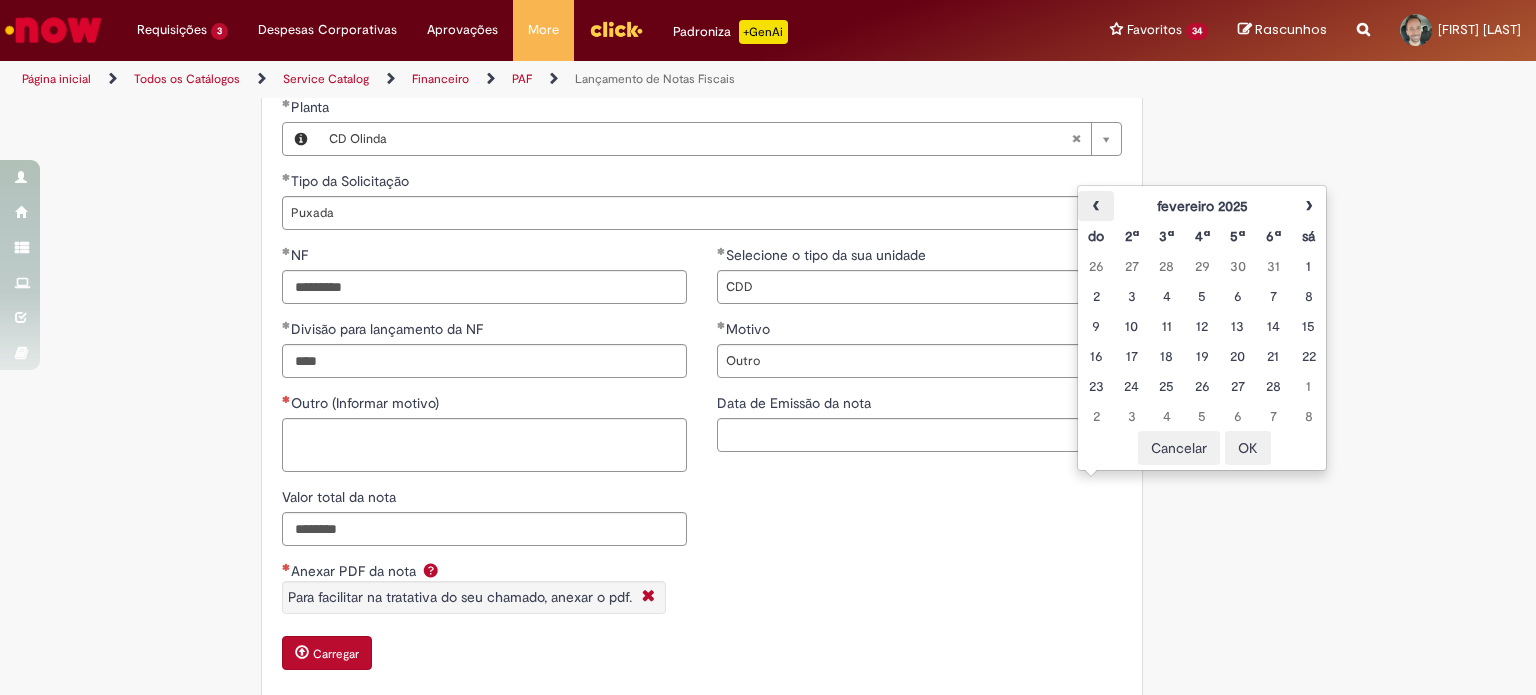 click on "‹" at bounding box center (1095, 206) 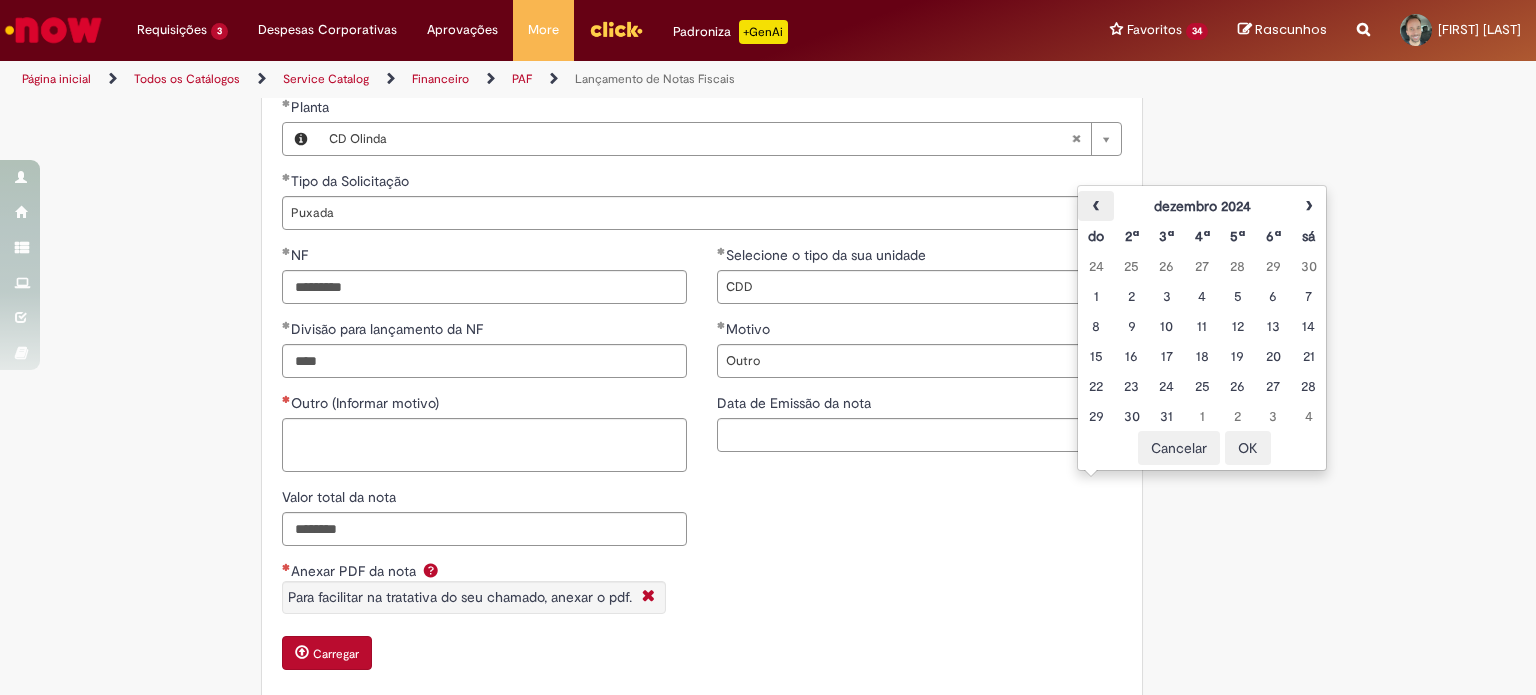 click on "‹" at bounding box center (1095, 206) 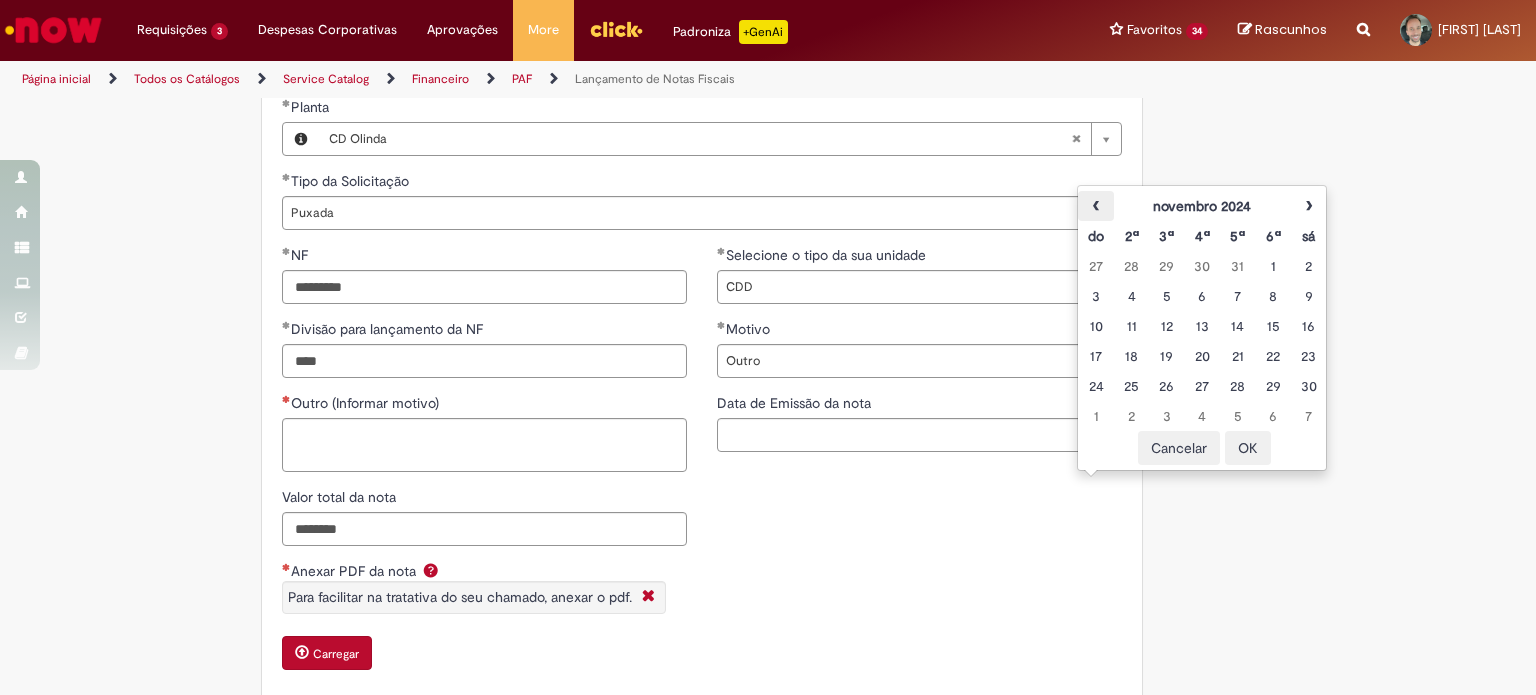 click on "‹" at bounding box center (1095, 206) 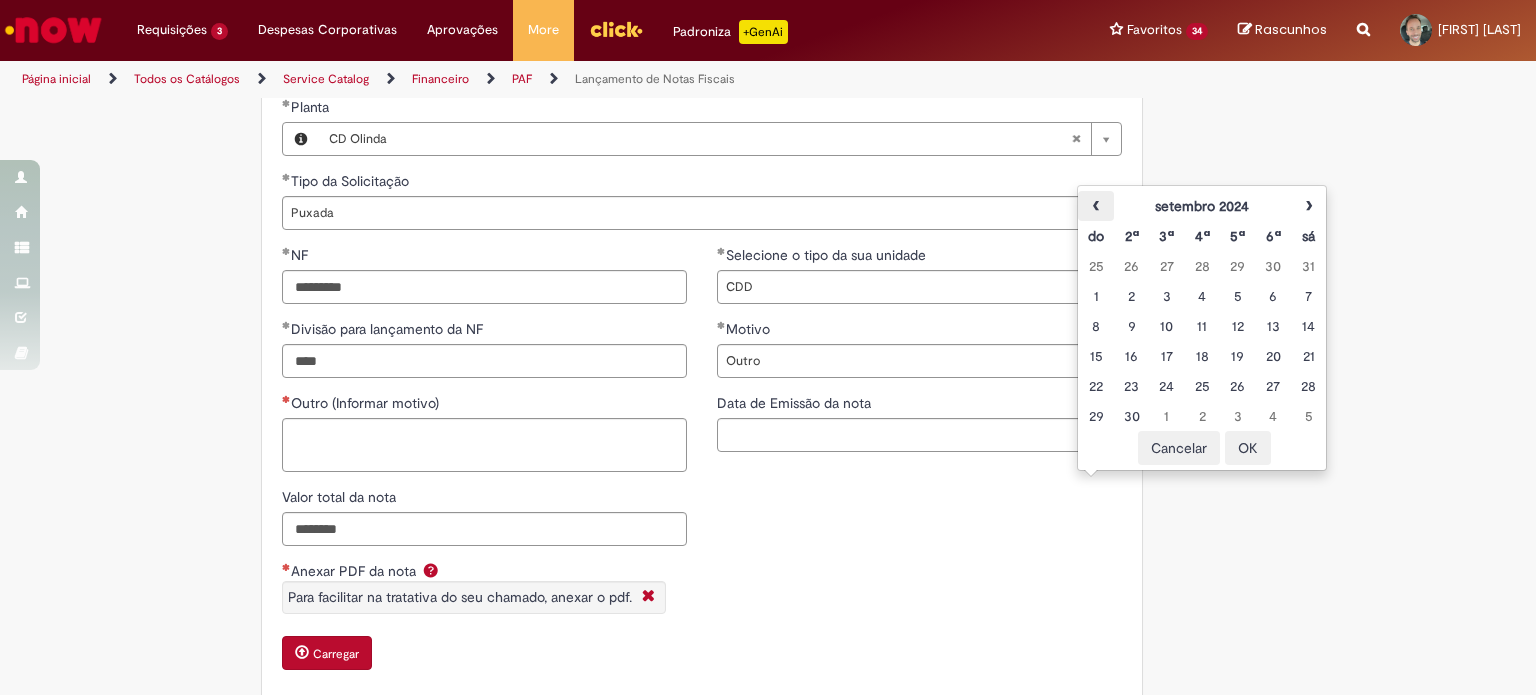 click on "‹" at bounding box center (1095, 206) 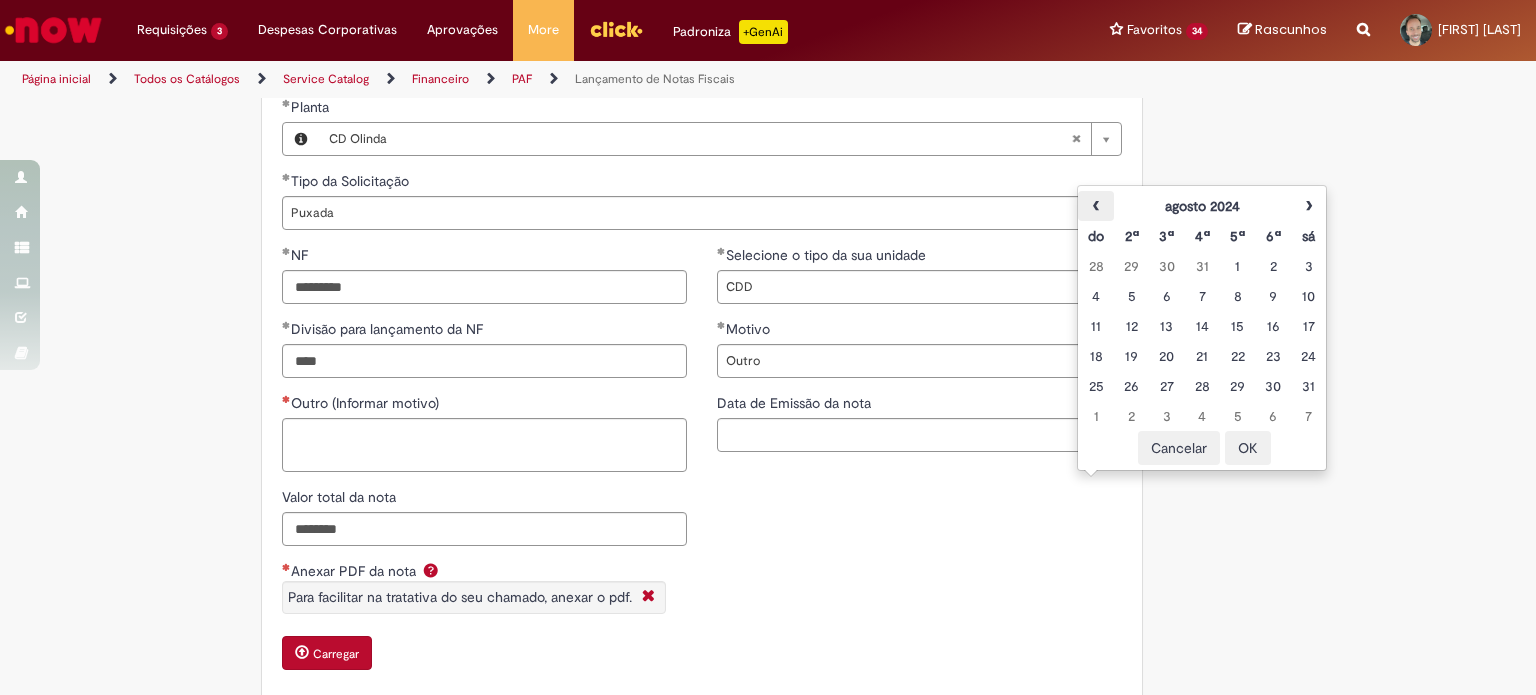 click on "‹" at bounding box center [1095, 206] 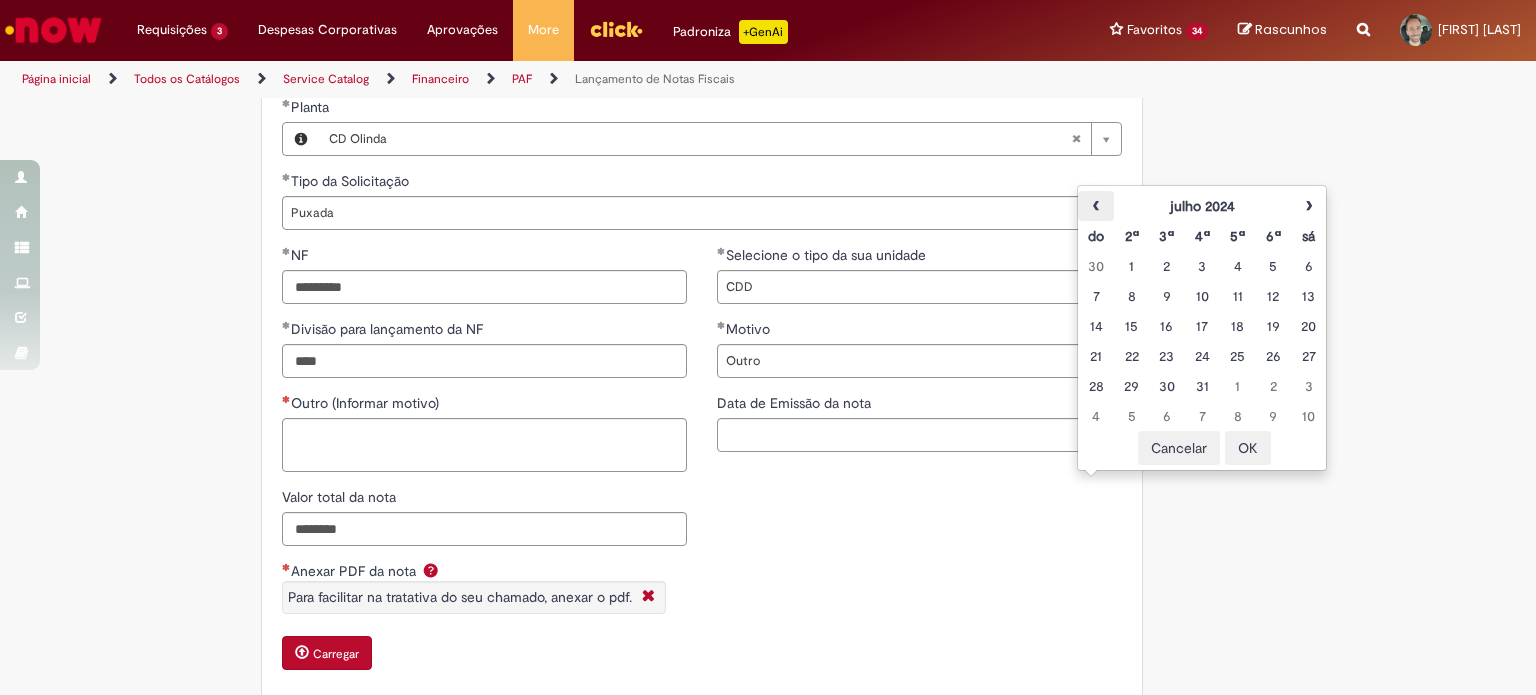 click on "‹" at bounding box center (1095, 206) 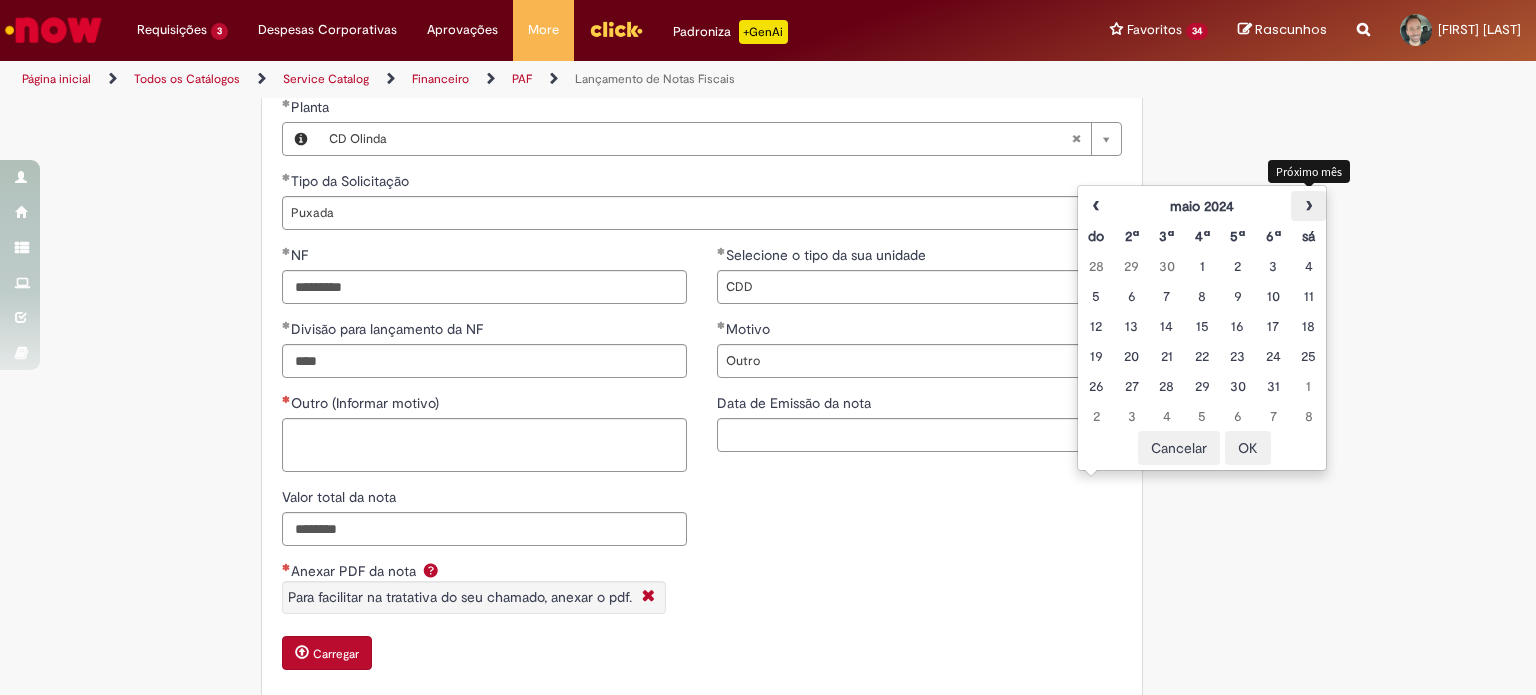 click on "›" at bounding box center [1308, 206] 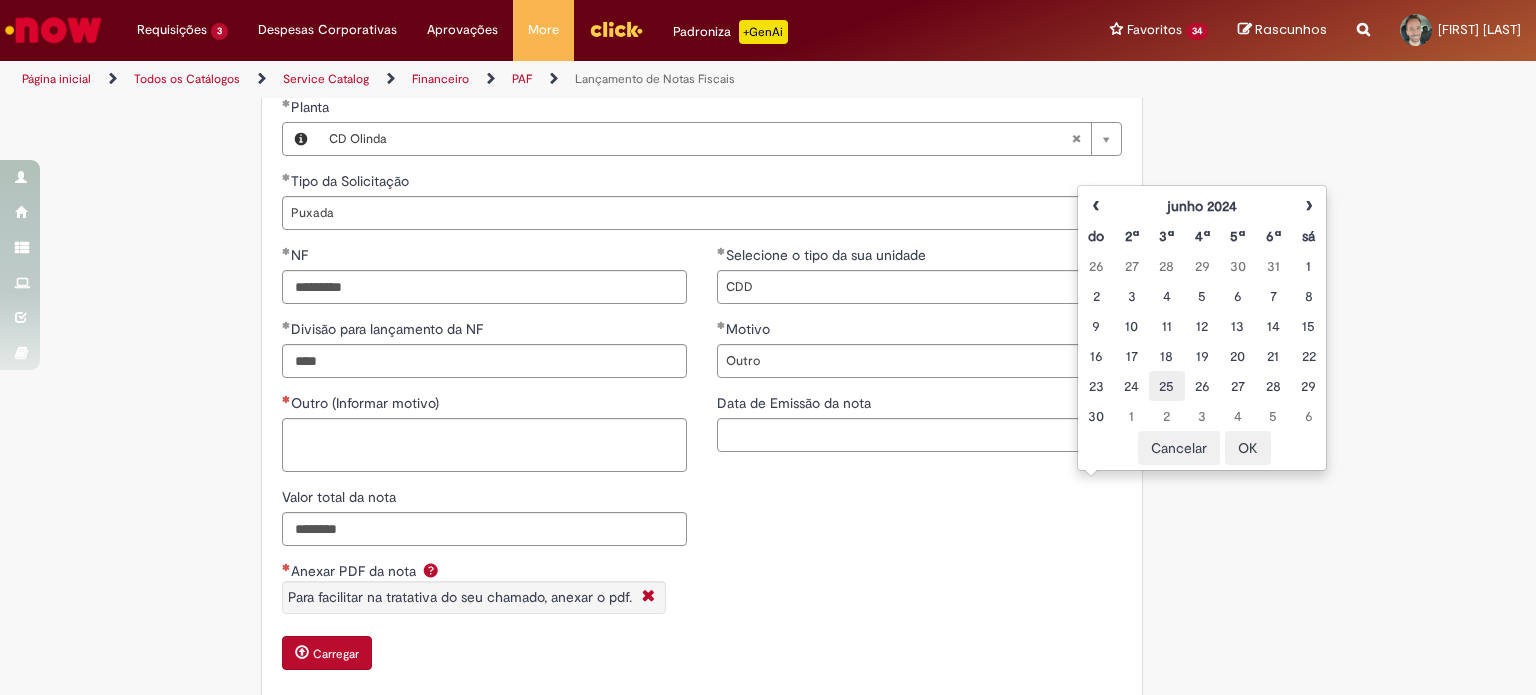 click on "25" at bounding box center (1166, 386) 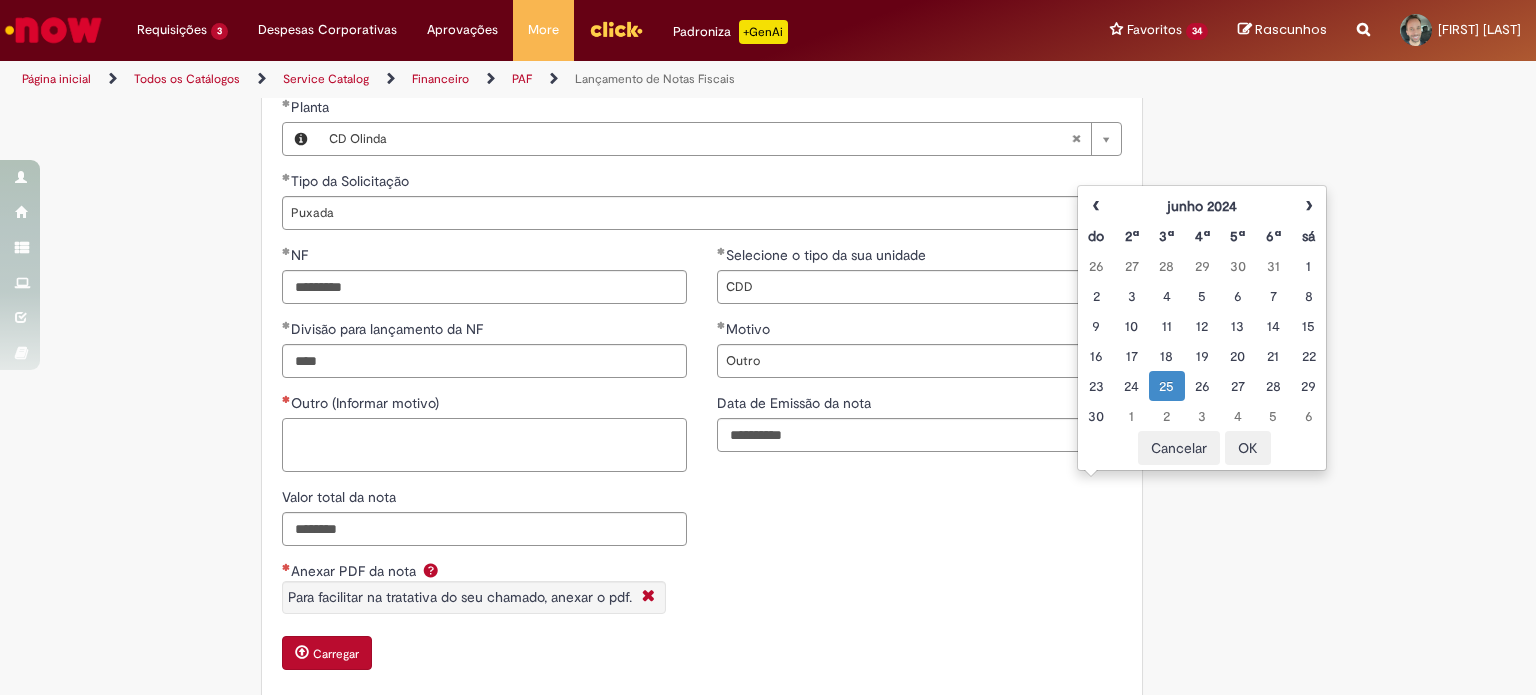 click on "Outro (Informar motivo)" at bounding box center [484, 445] 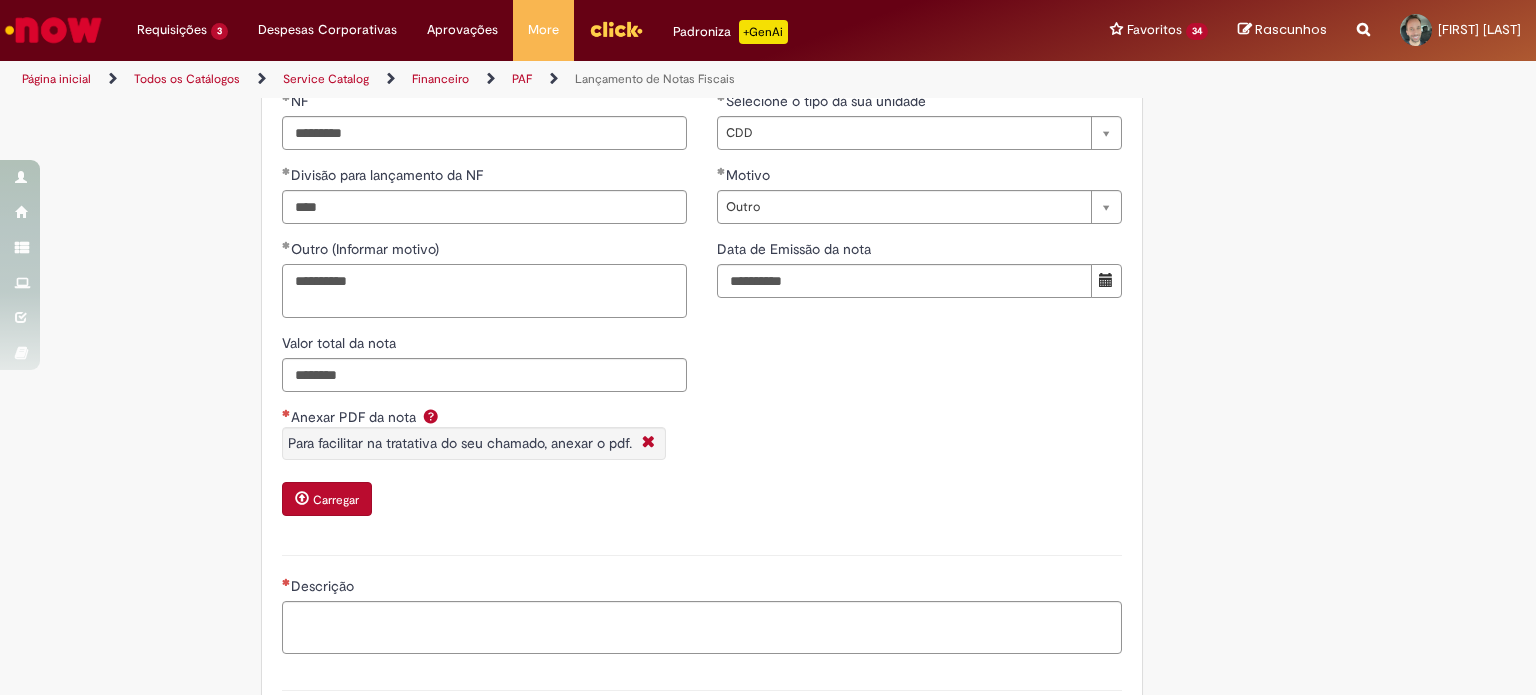 scroll, scrollTop: 1600, scrollLeft: 0, axis: vertical 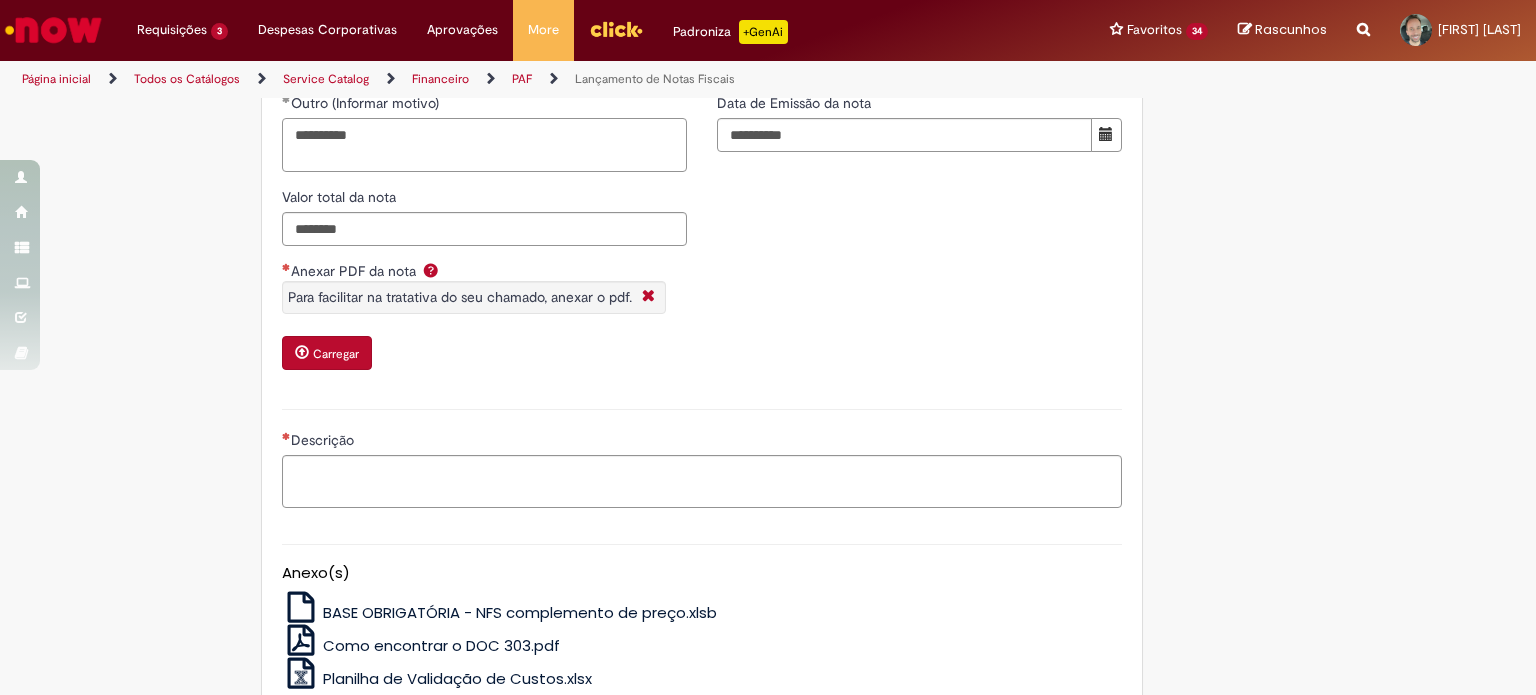 type on "**********" 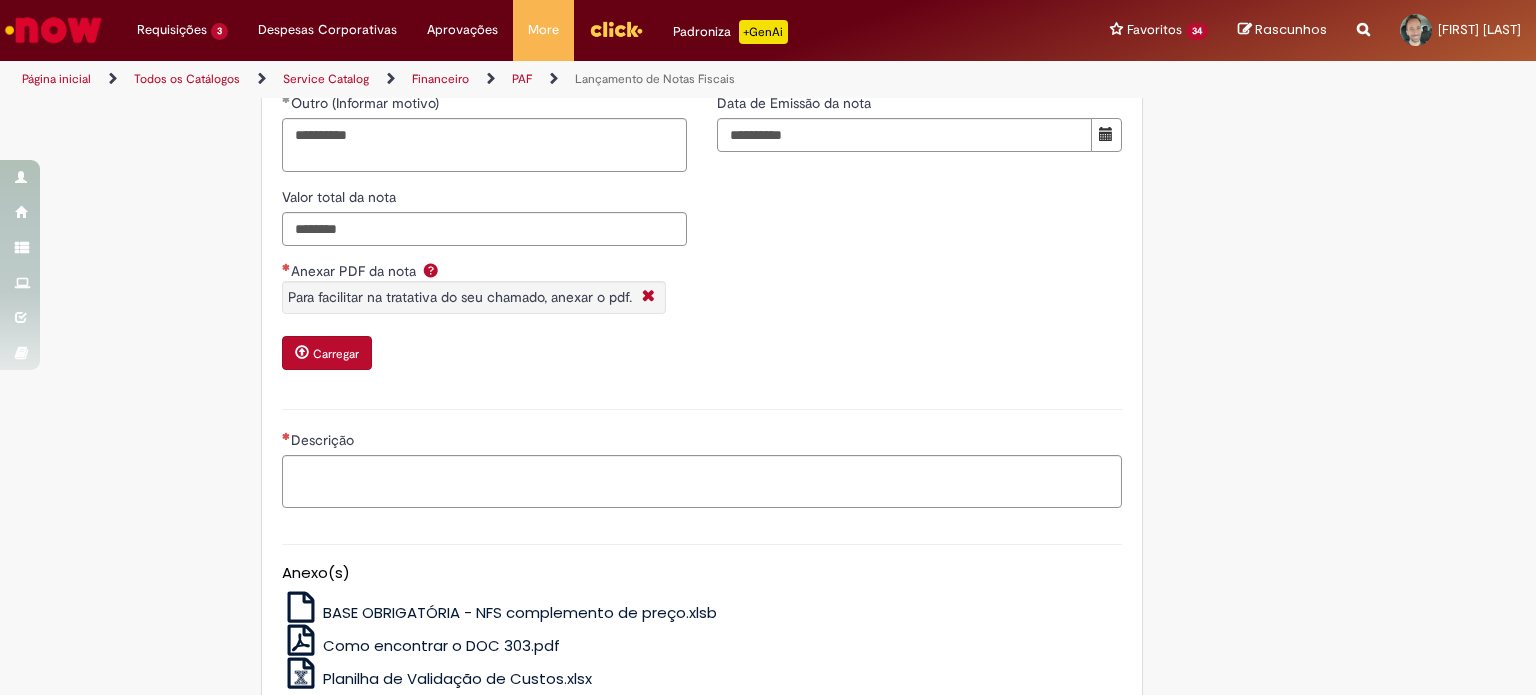 click on "Carregar" at bounding box center (329, 355) 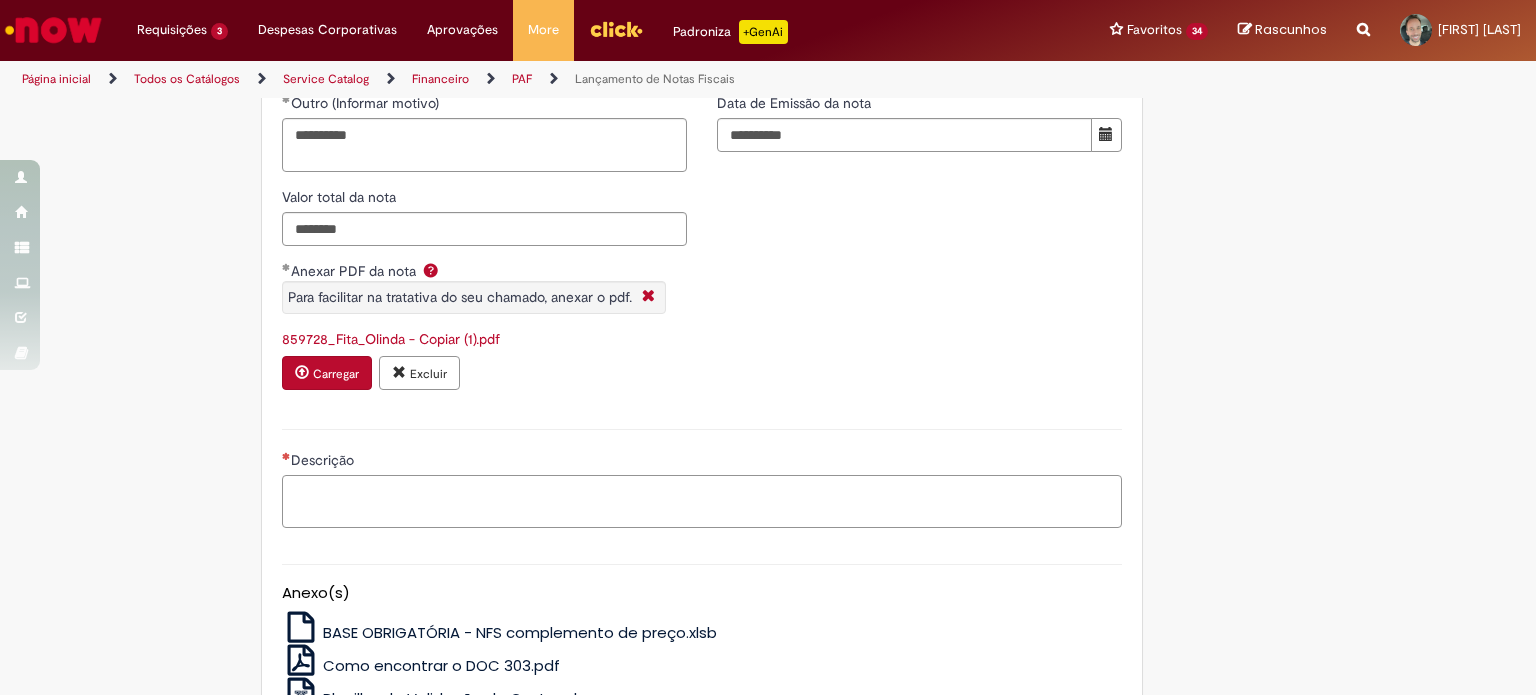 click on "Descrição" at bounding box center [702, 502] 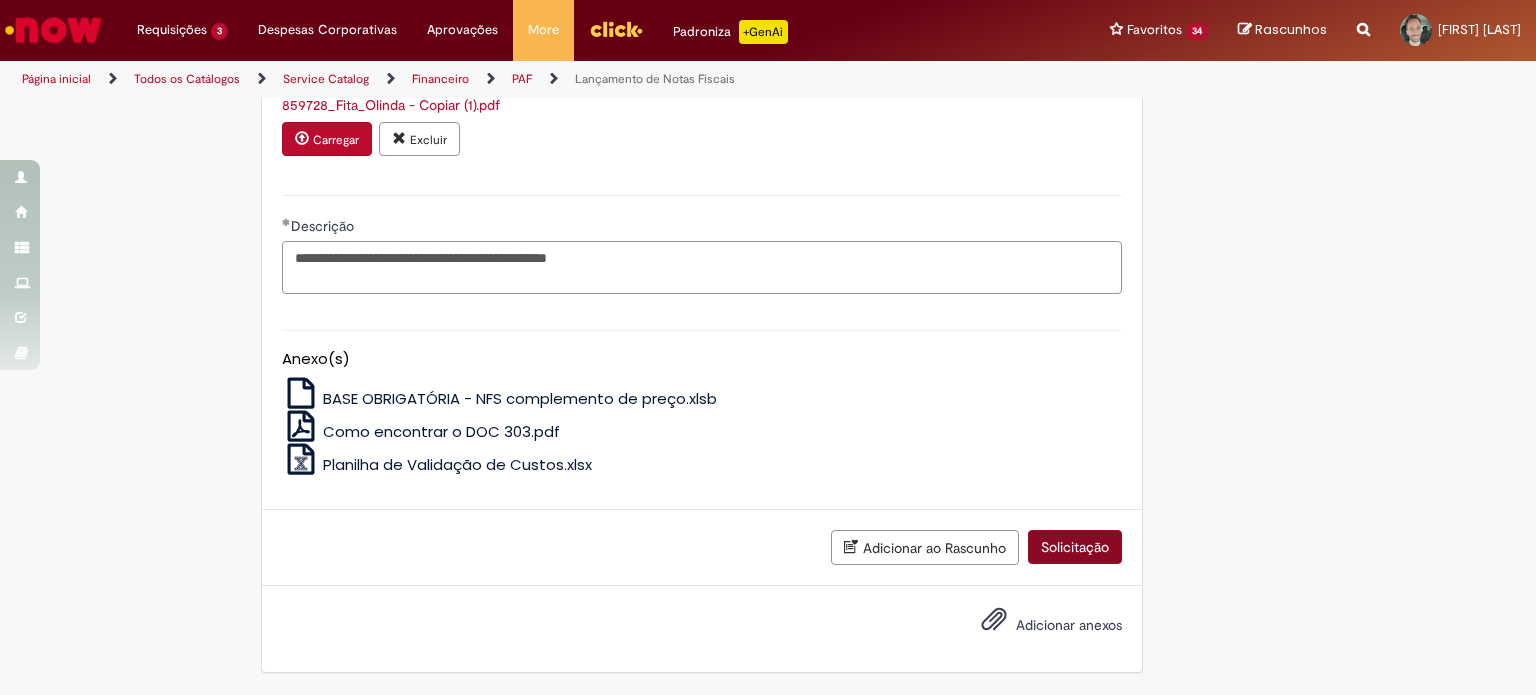 type on "**********" 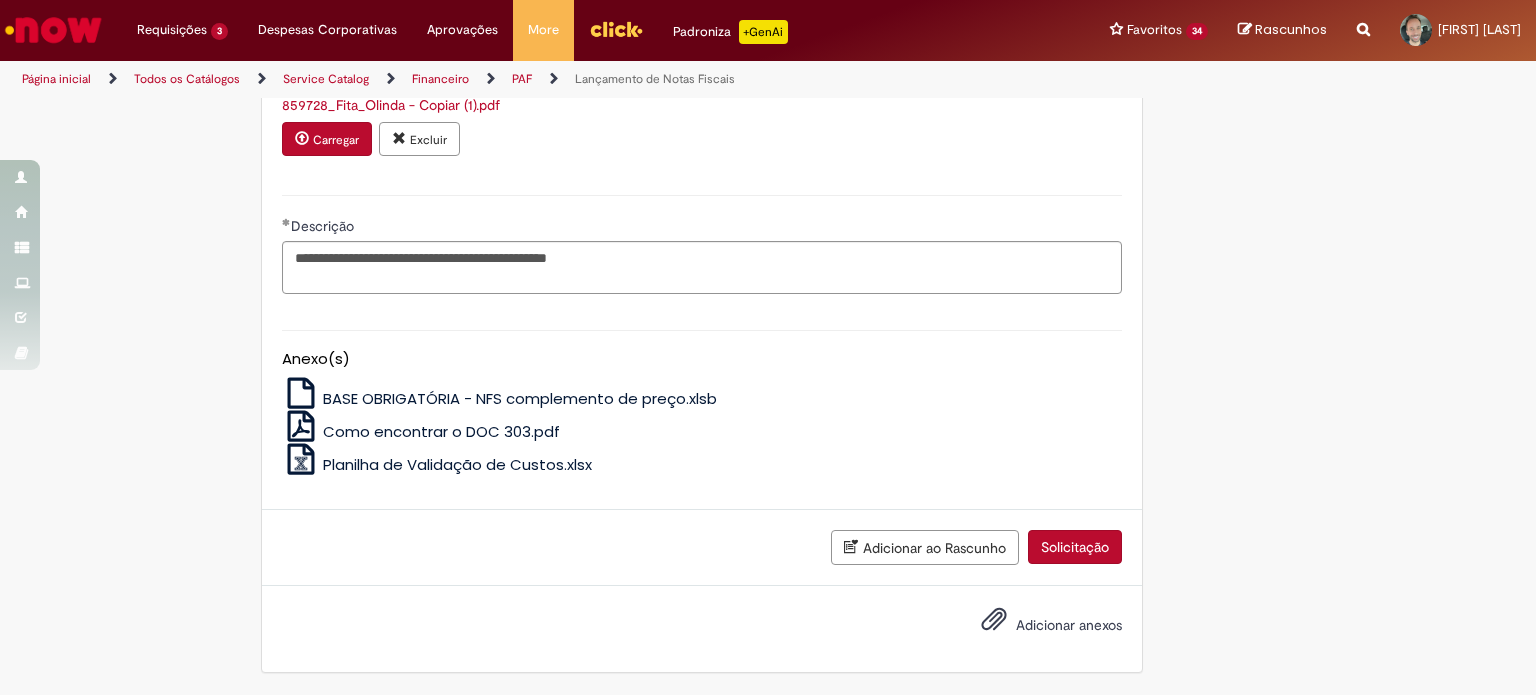 click on "Solicitação" at bounding box center (1075, 547) 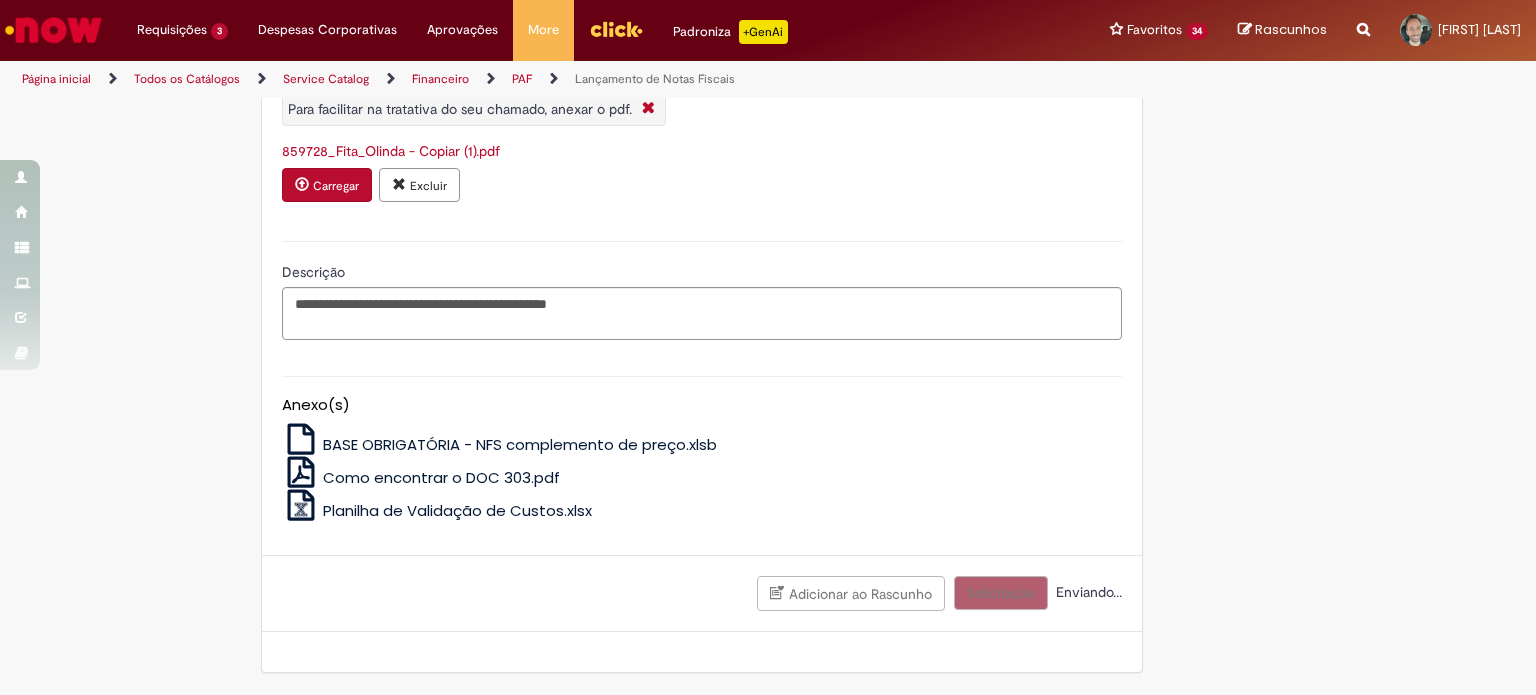 scroll, scrollTop: 1804, scrollLeft: 0, axis: vertical 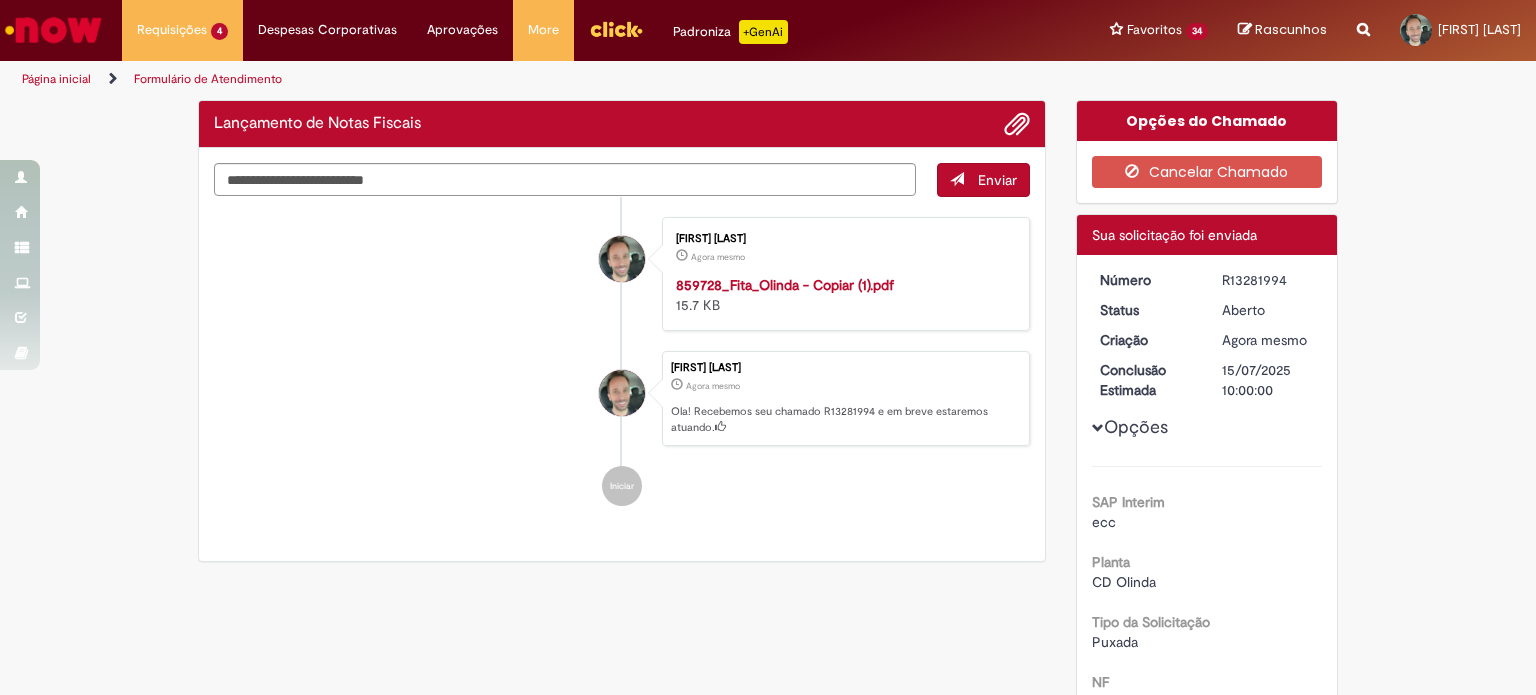 click on "R13281994" at bounding box center (1268, 280) 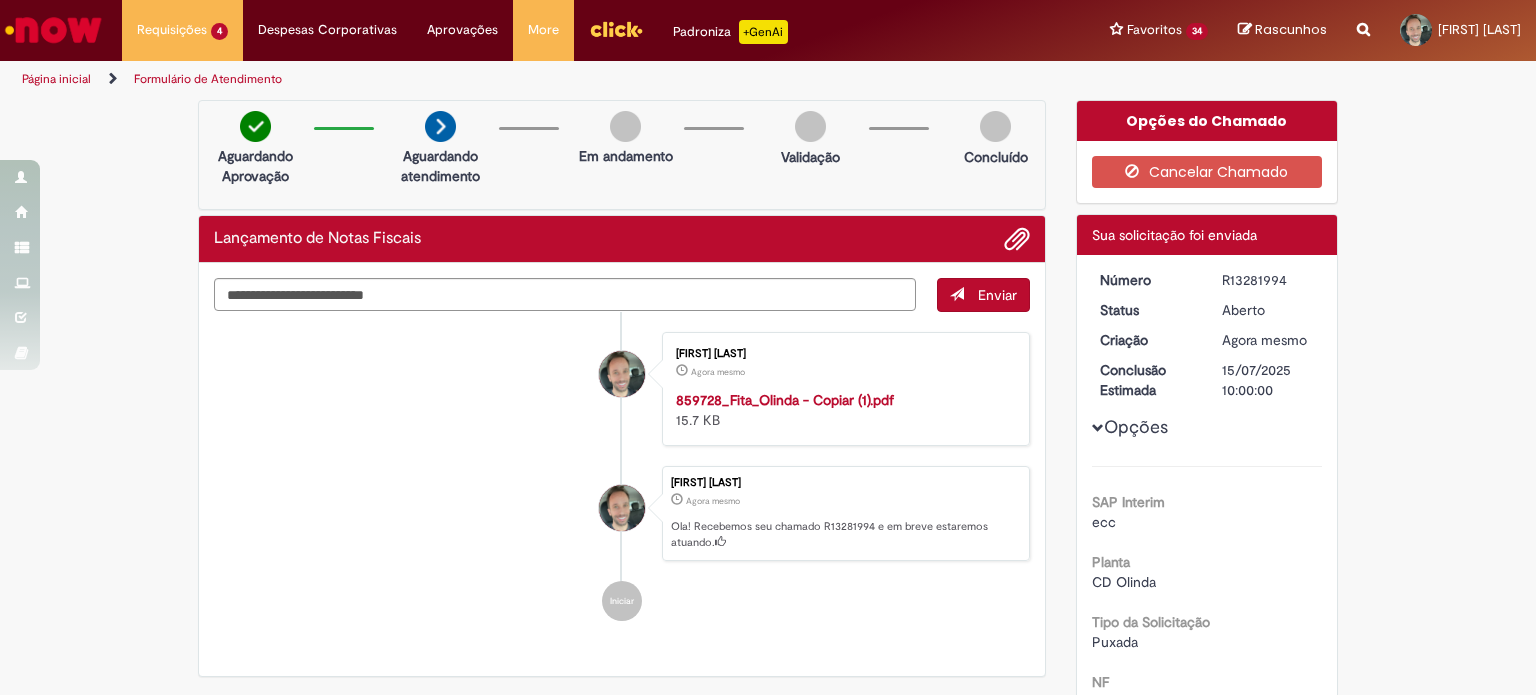 click on "Verificar Código de Barras
Aguardando Aprovação
Aguardando atendimento
Em andamento
Validação
Concluído
Lançamento de Notas Fiscais
Enviar
[FIRST] [LAST]
Agora mesmo Agora mesmo
859728_Fita_Olinda - Copiar (1).pdf  15.7 KB" at bounding box center (768, 759) 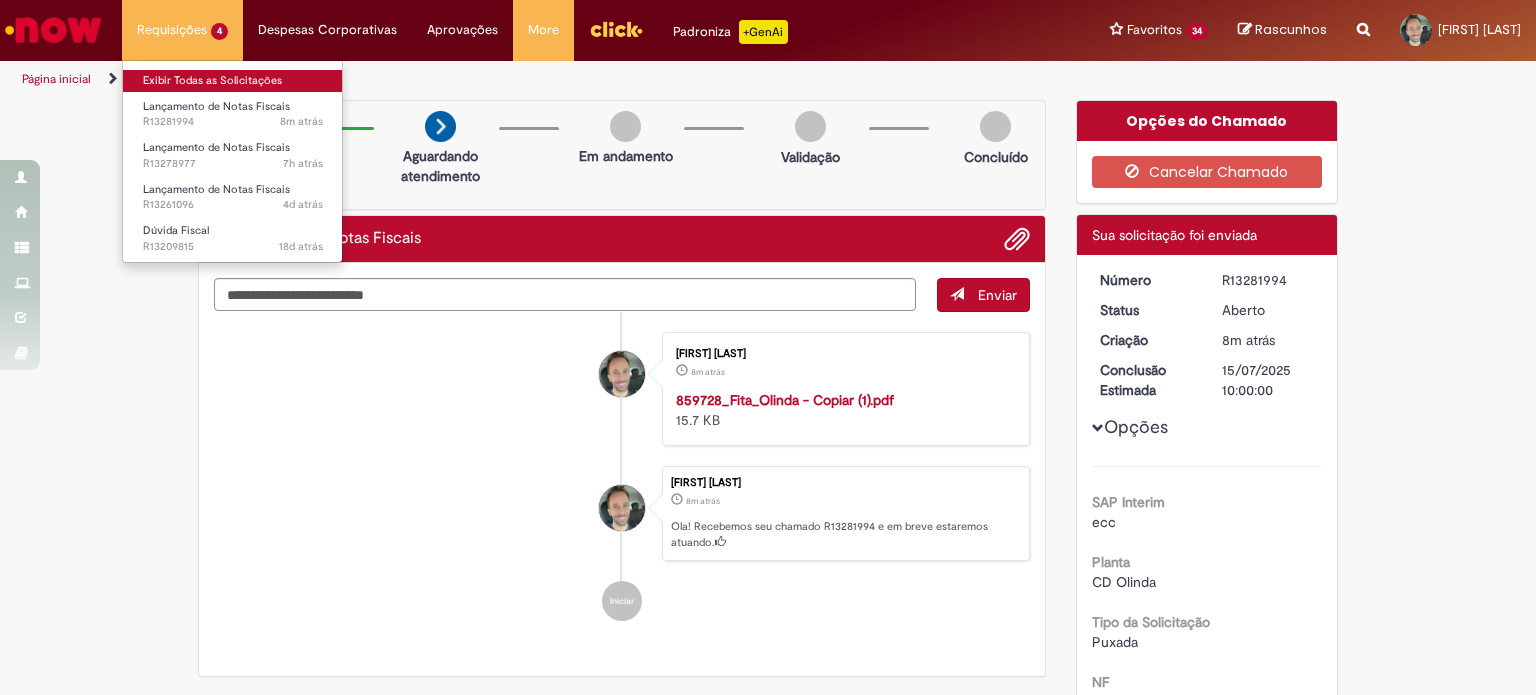 click on "Exibir Todas as Solicitações" at bounding box center [233, 81] 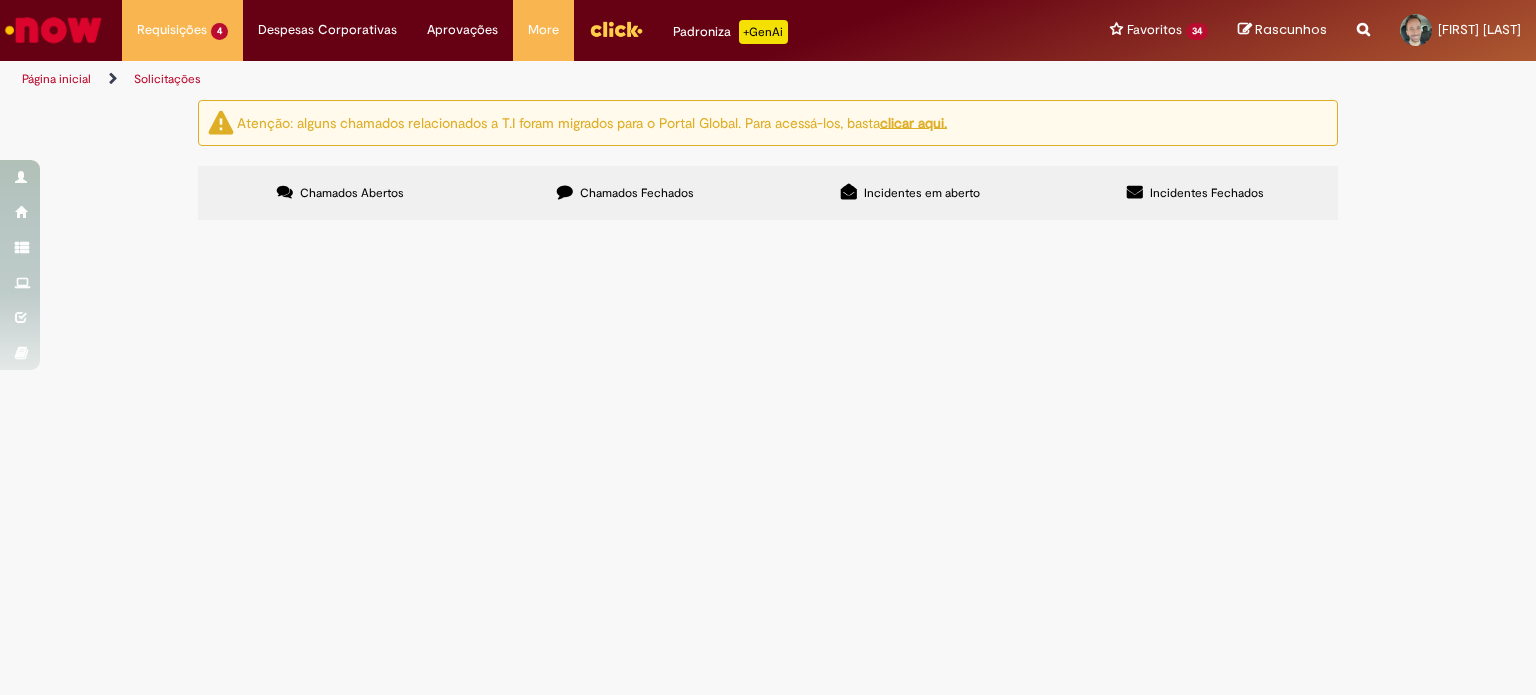 click on "Bom dia! Por favor, lançar nota fiscal no destino. Obrigado" at bounding box center (0, 0) 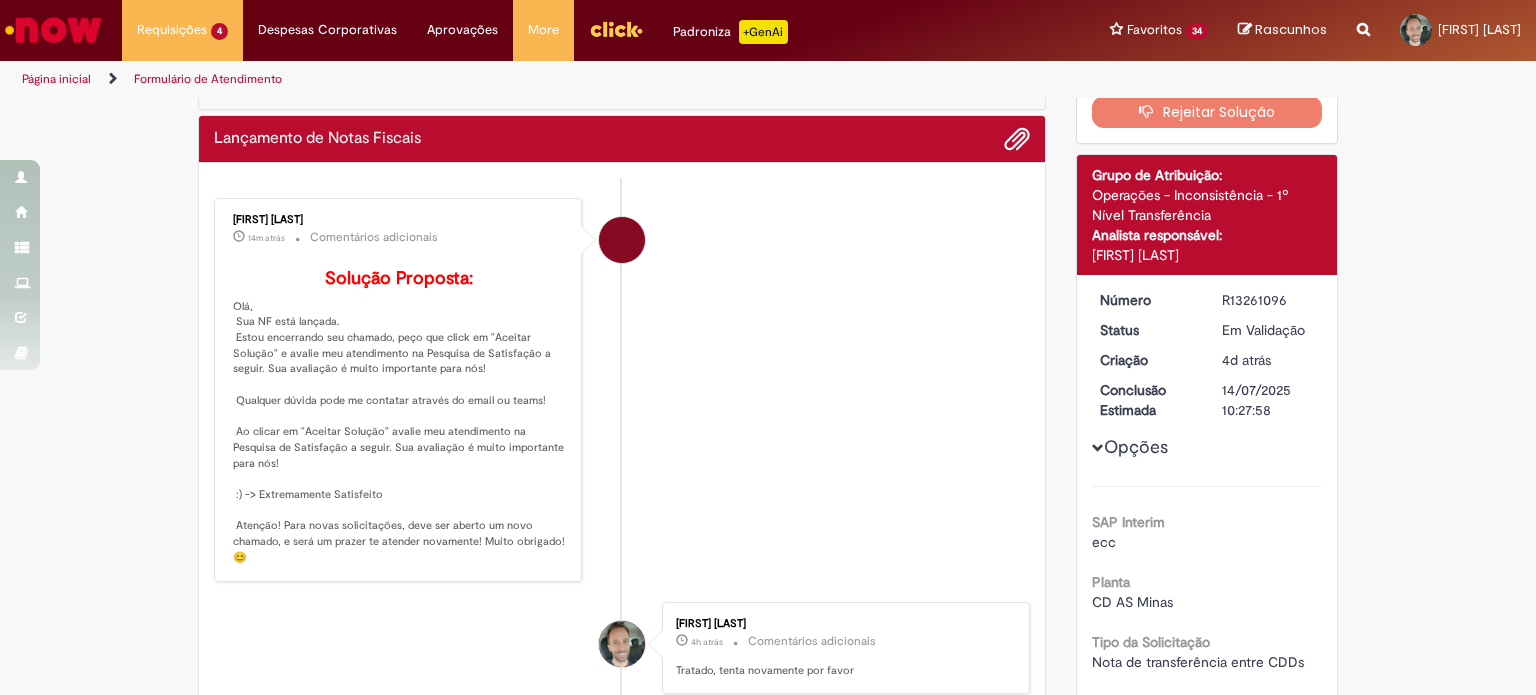 scroll, scrollTop: 0, scrollLeft: 0, axis: both 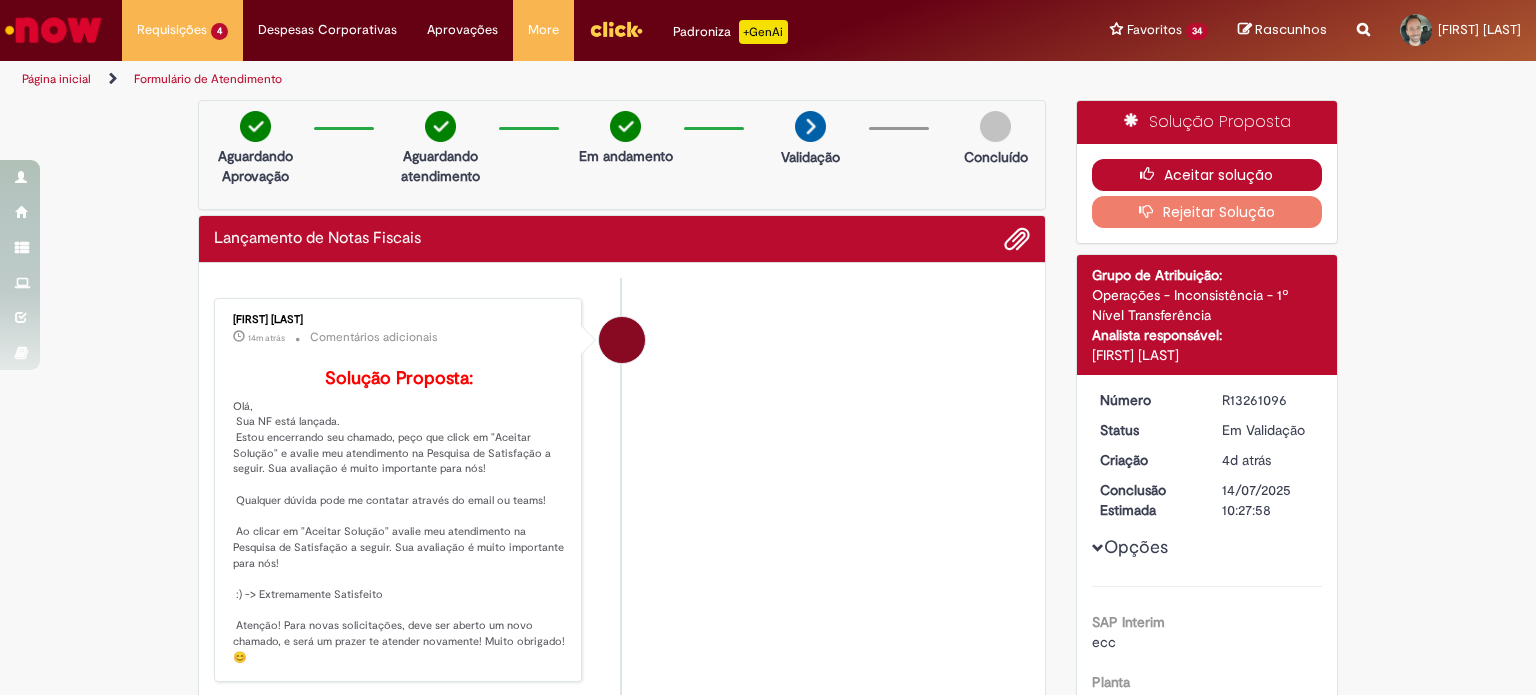 click on "Aceitar solução" at bounding box center [1207, 175] 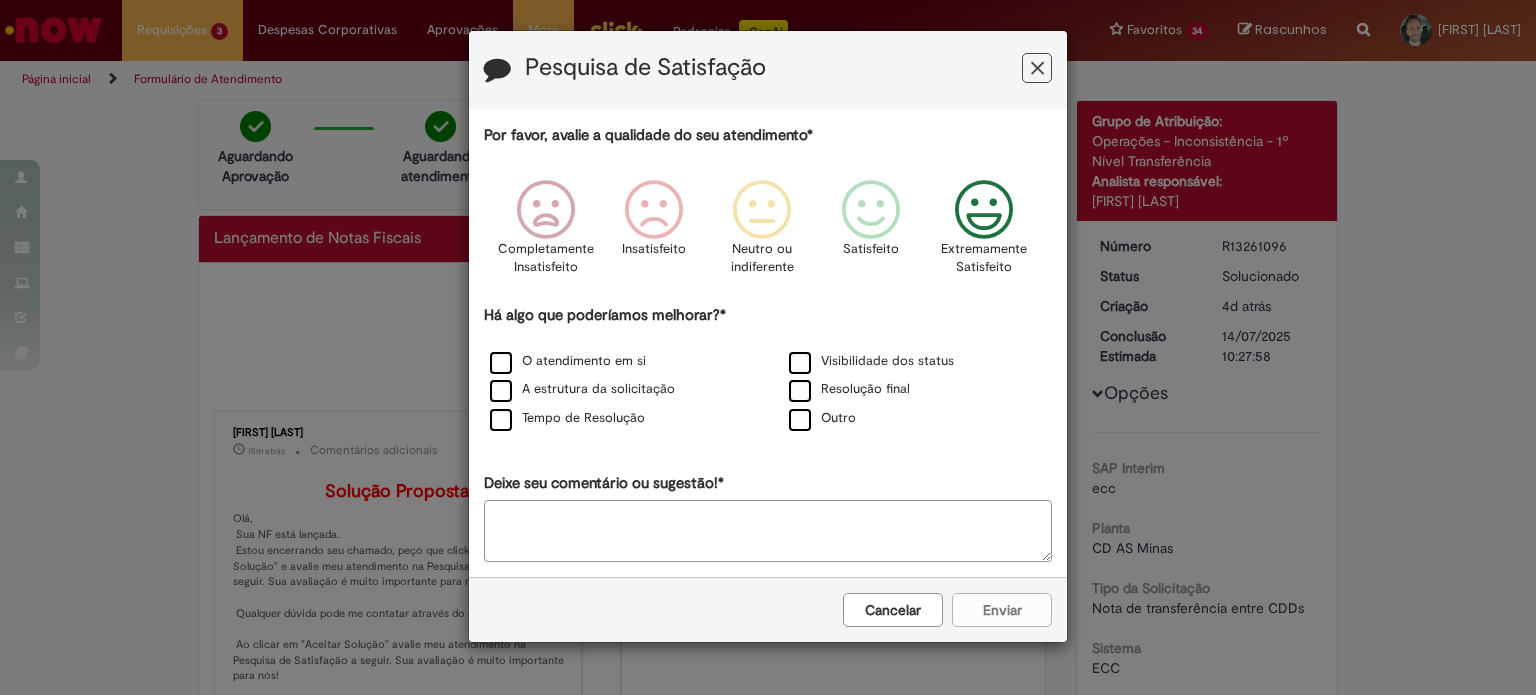 click at bounding box center [984, 210] 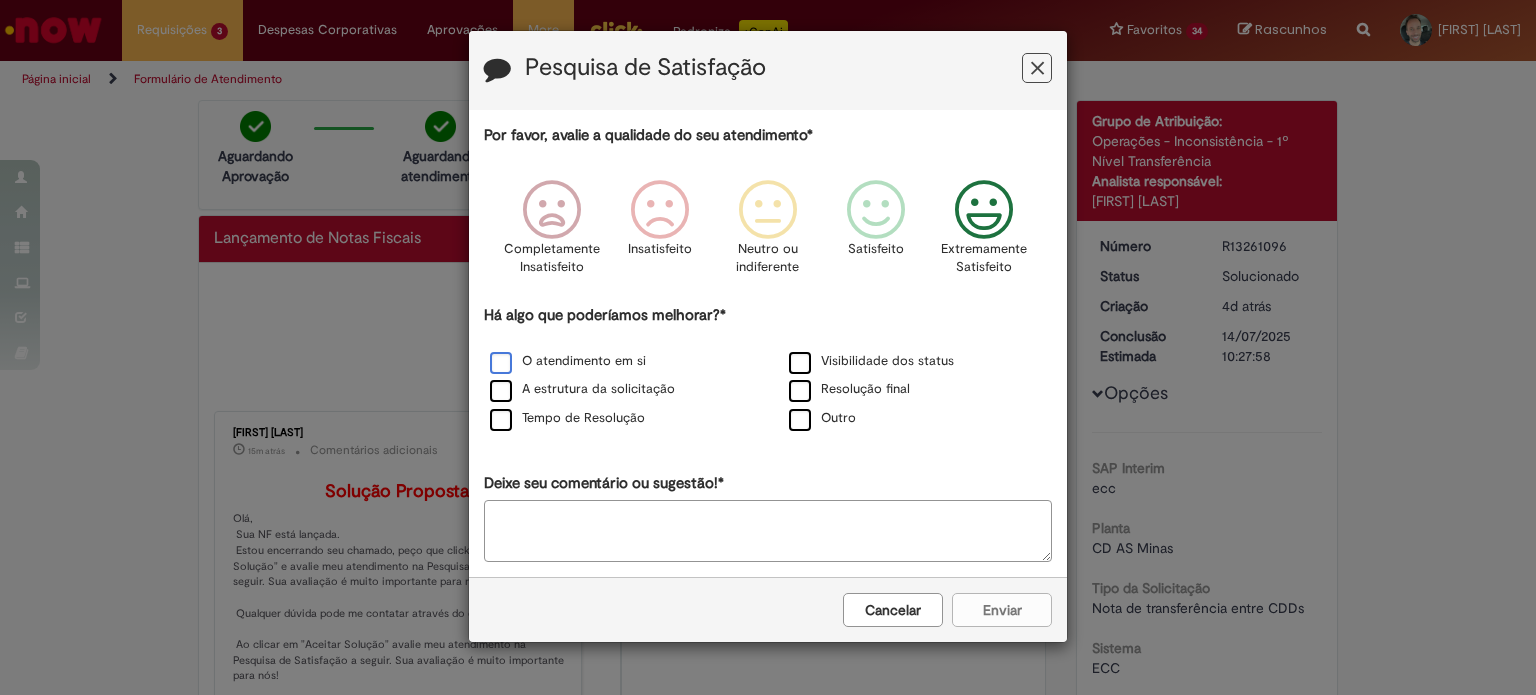 click on "O atendimento em si" at bounding box center [568, 361] 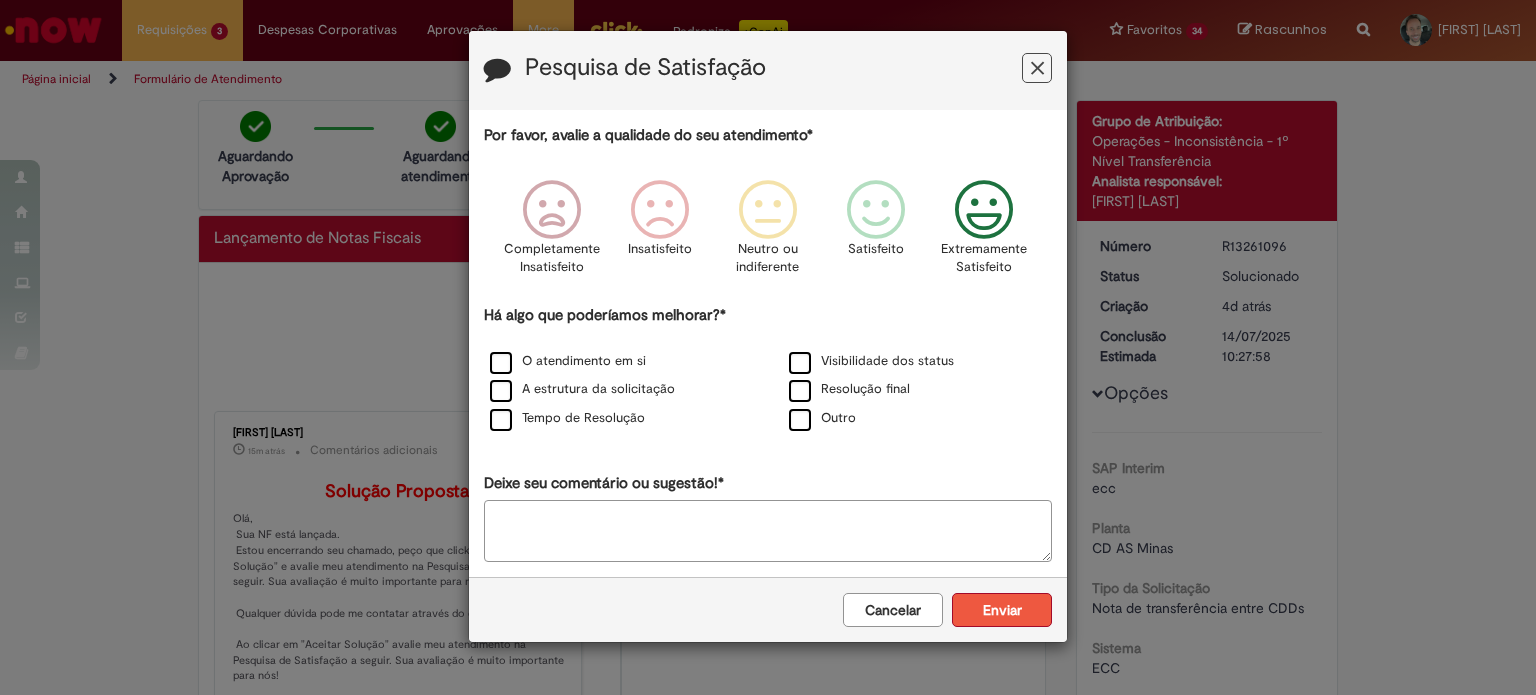 click on "Enviar" at bounding box center [1002, 610] 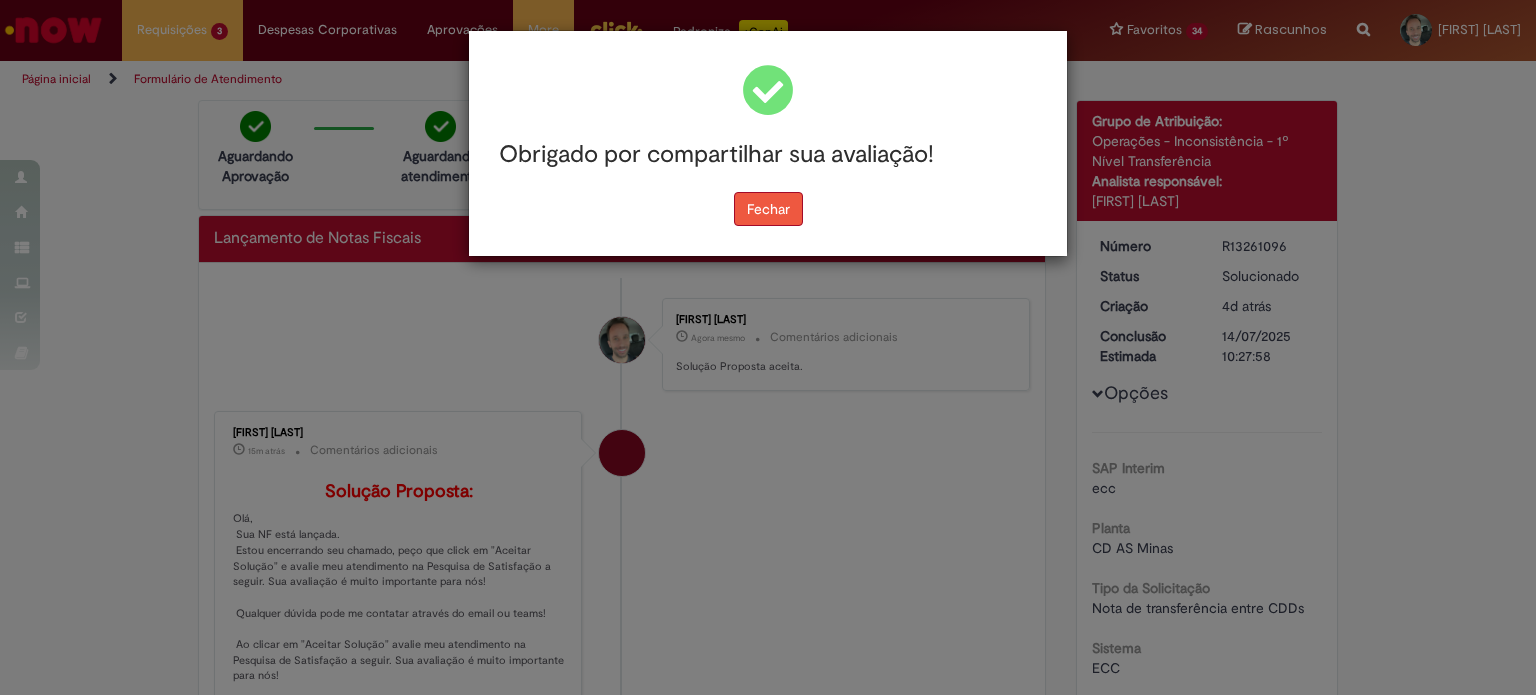 click on "Fechar" at bounding box center (768, 209) 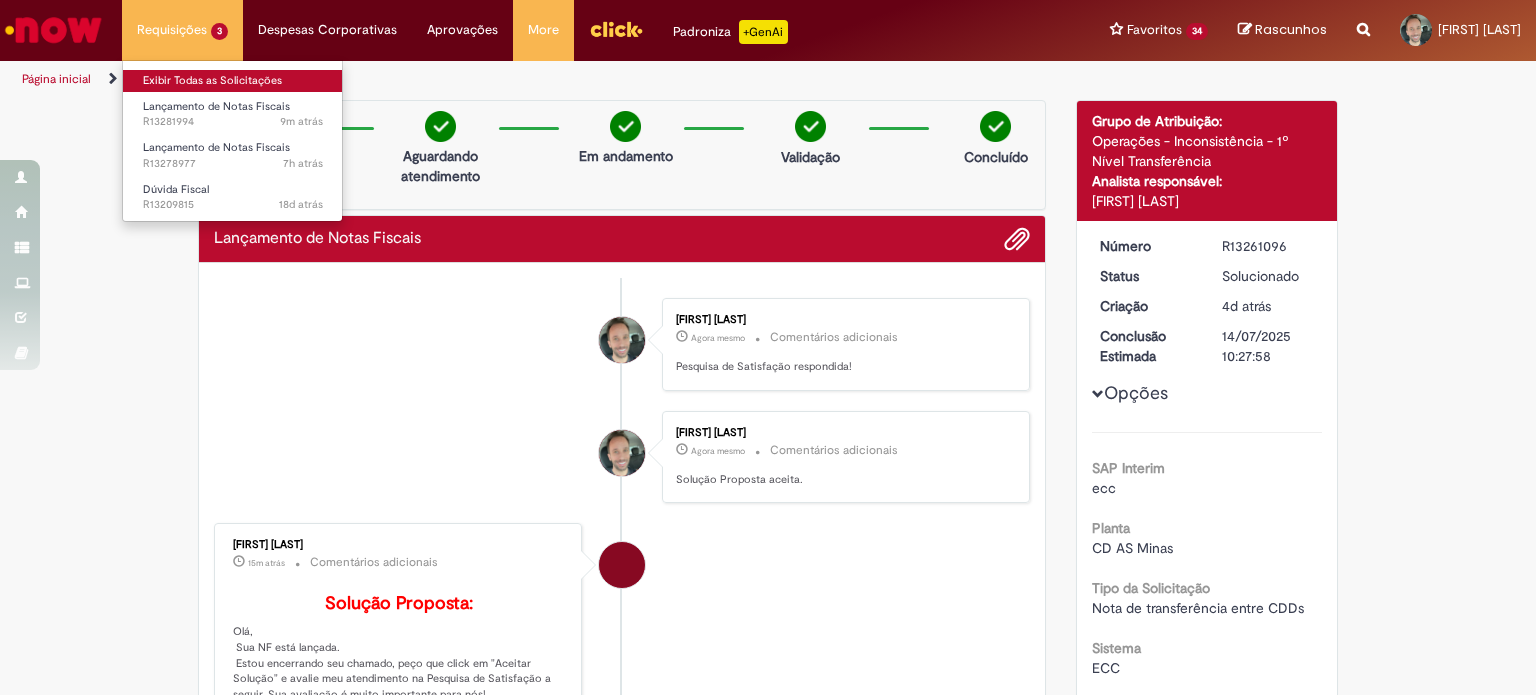 click on "Exibir Todas as Solicitações" at bounding box center (233, 81) 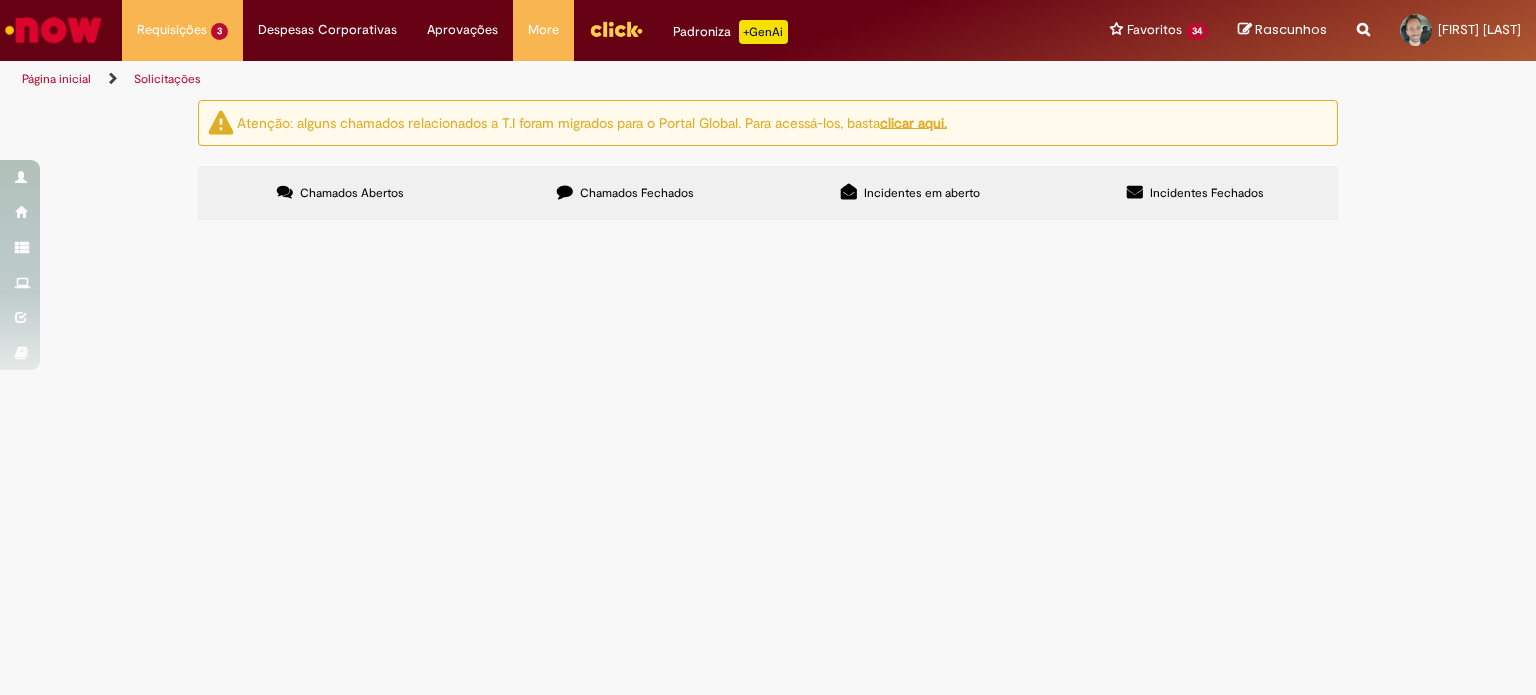 click on "POr favor, lançar nota fiscal no destino. Obrigado" at bounding box center [0, 0] 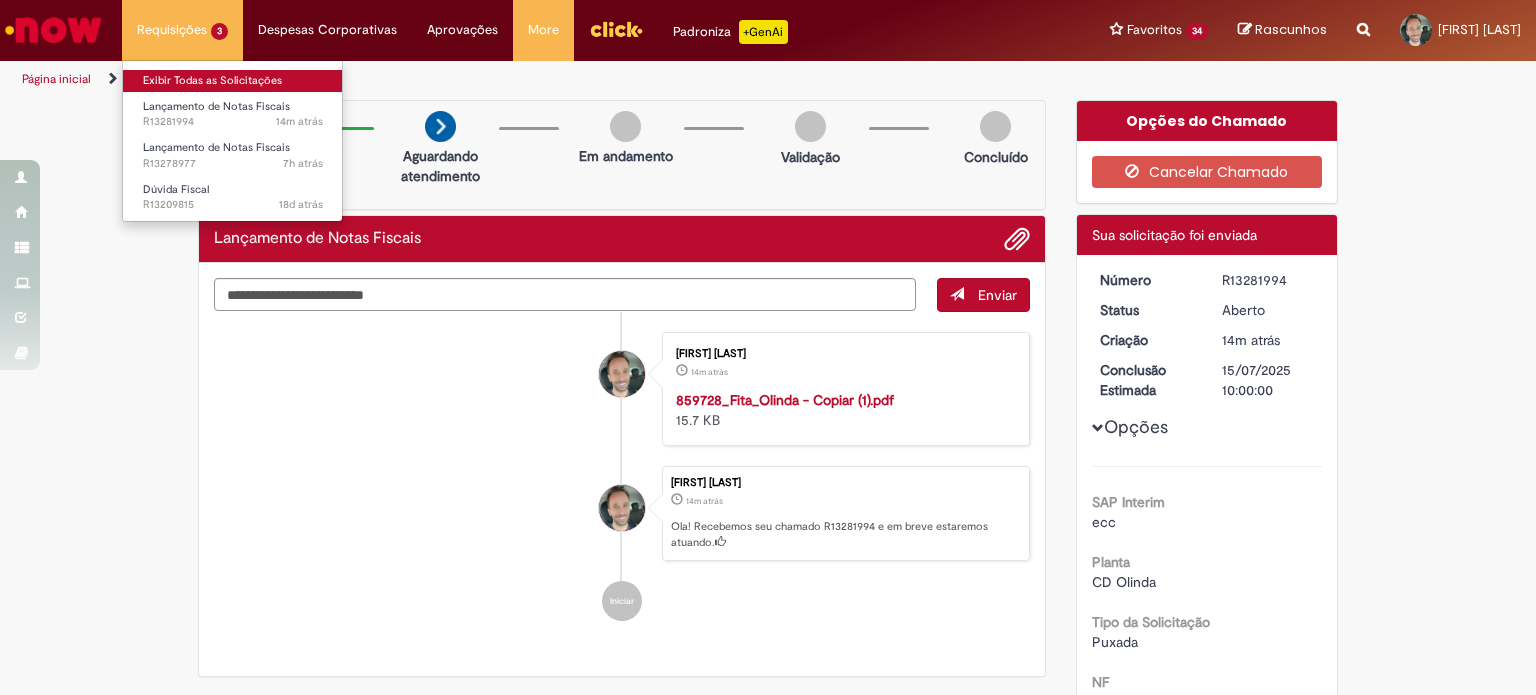 click on "Exibir Todas as Solicitações" at bounding box center (233, 81) 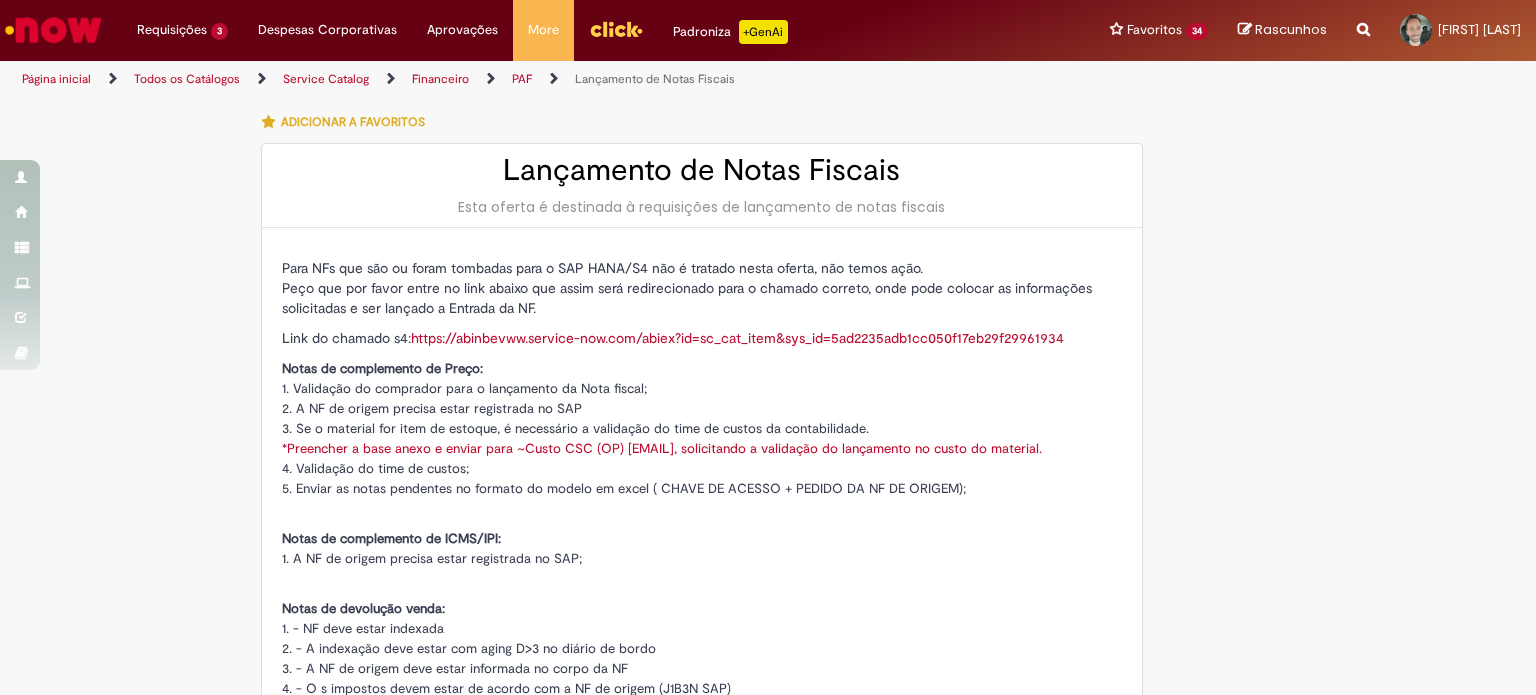 type on "********" 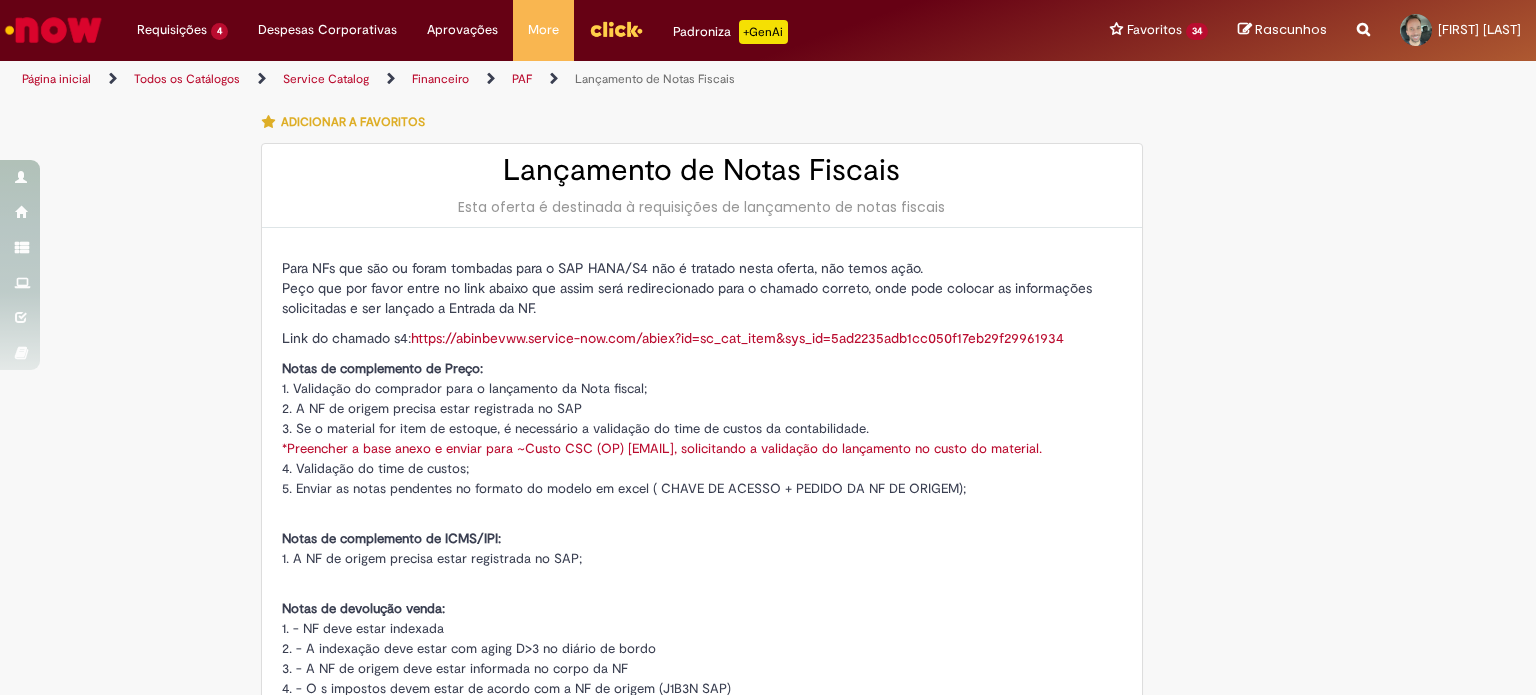 scroll, scrollTop: 0, scrollLeft: 0, axis: both 